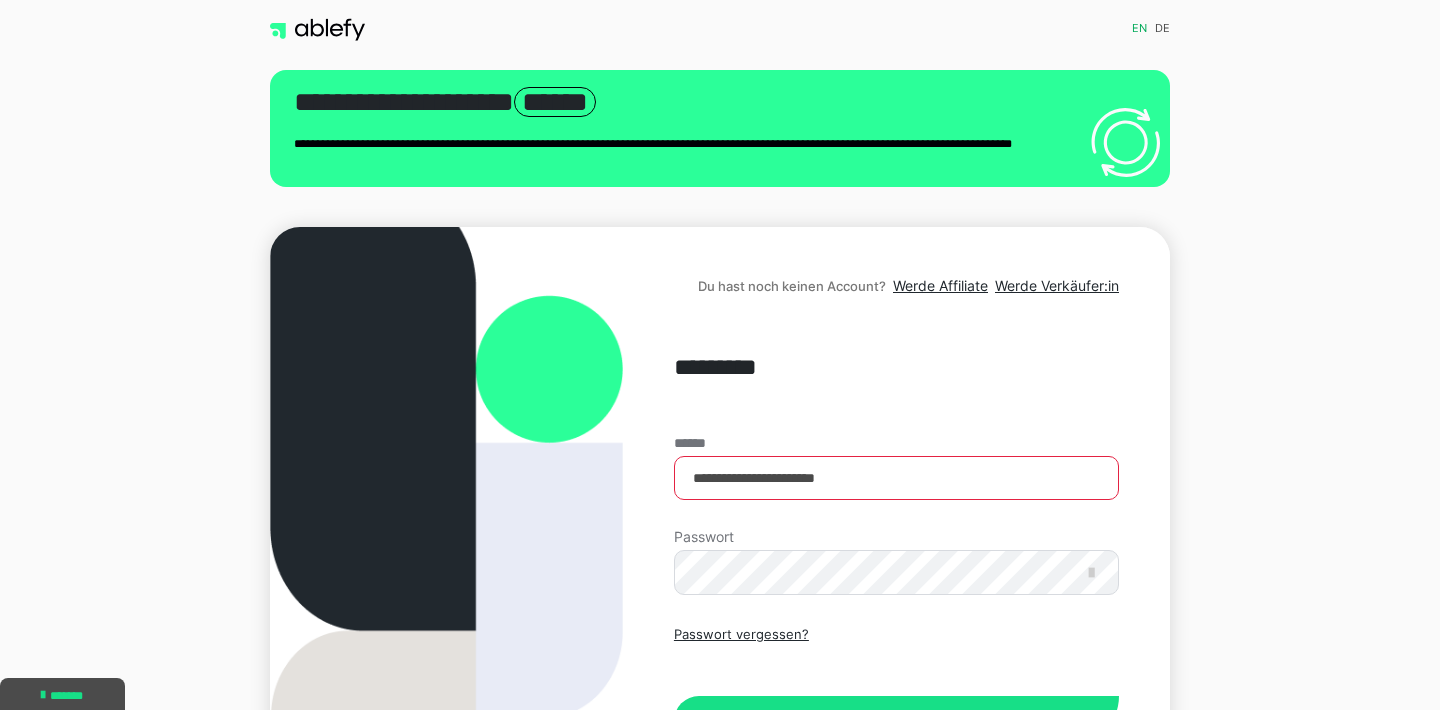 scroll, scrollTop: 99, scrollLeft: 0, axis: vertical 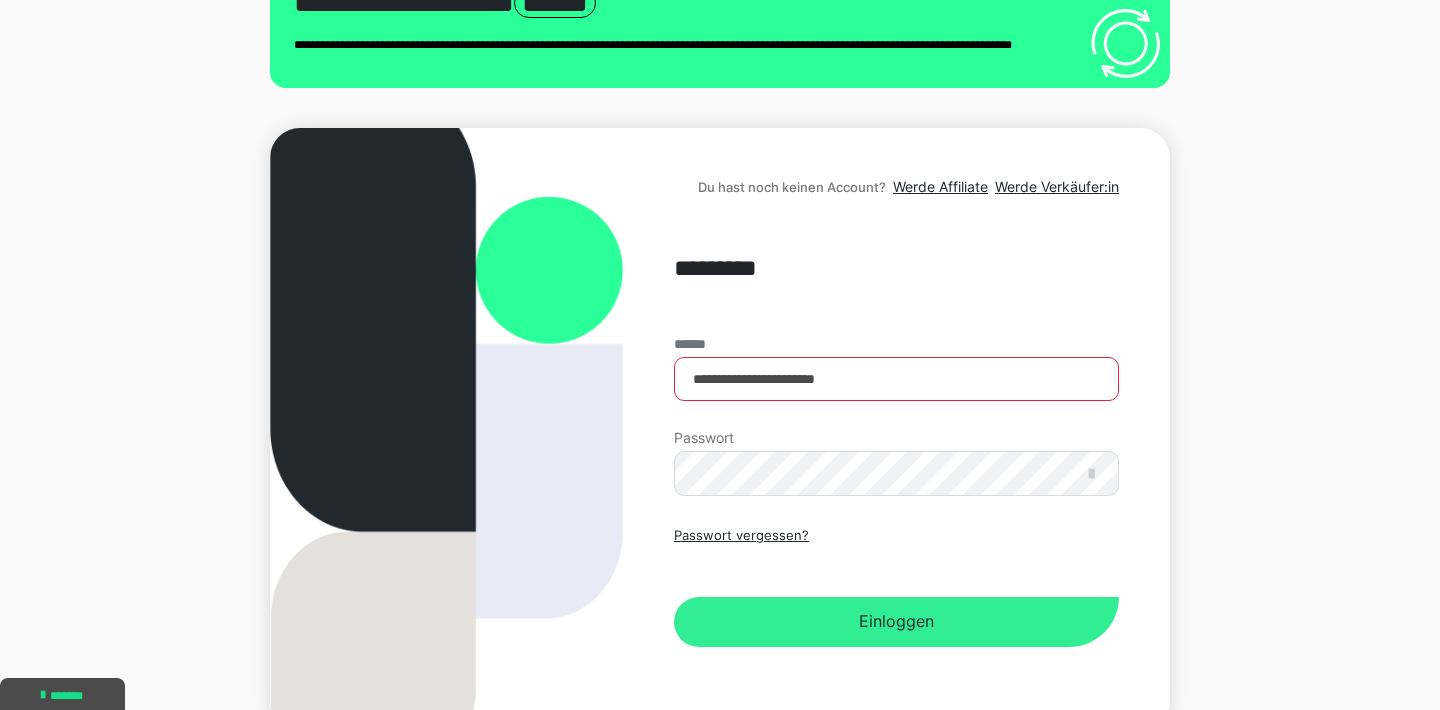 click on "Einloggen" at bounding box center (896, 622) 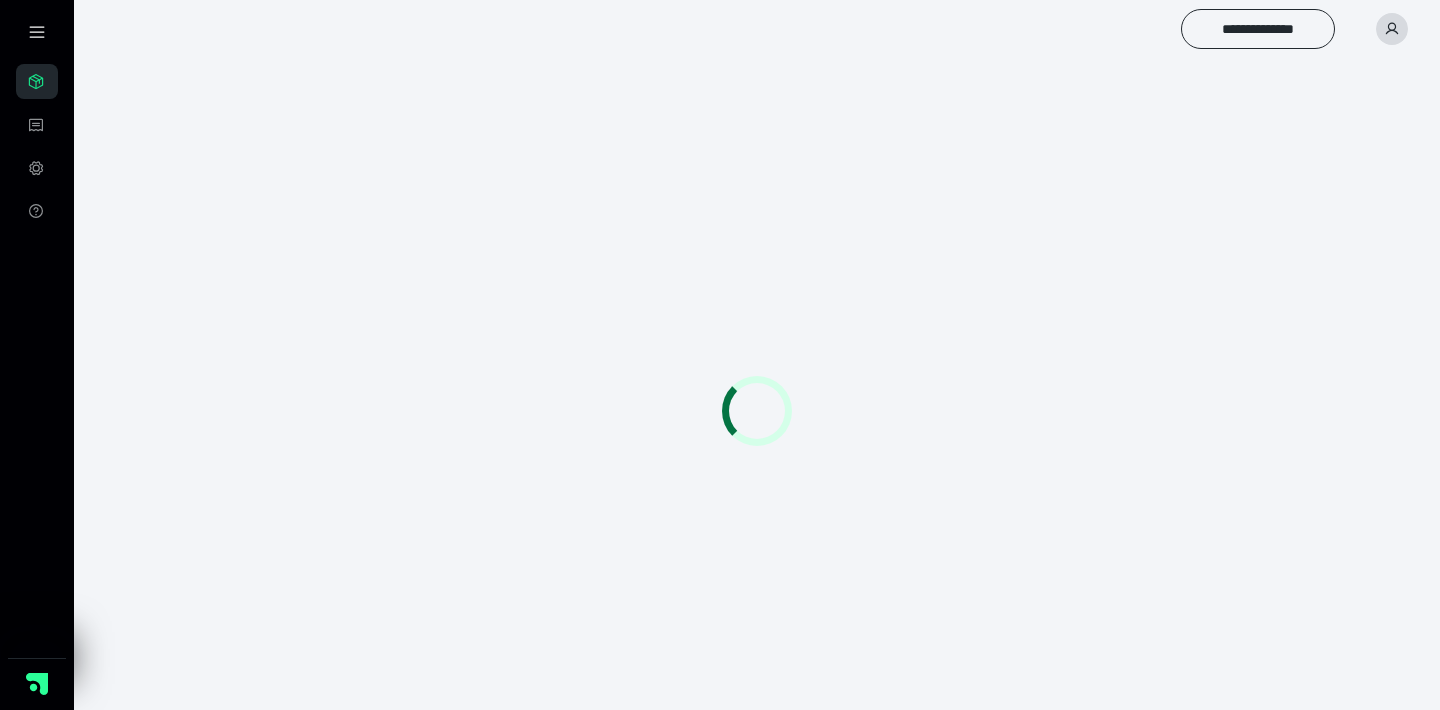 scroll, scrollTop: 0, scrollLeft: 0, axis: both 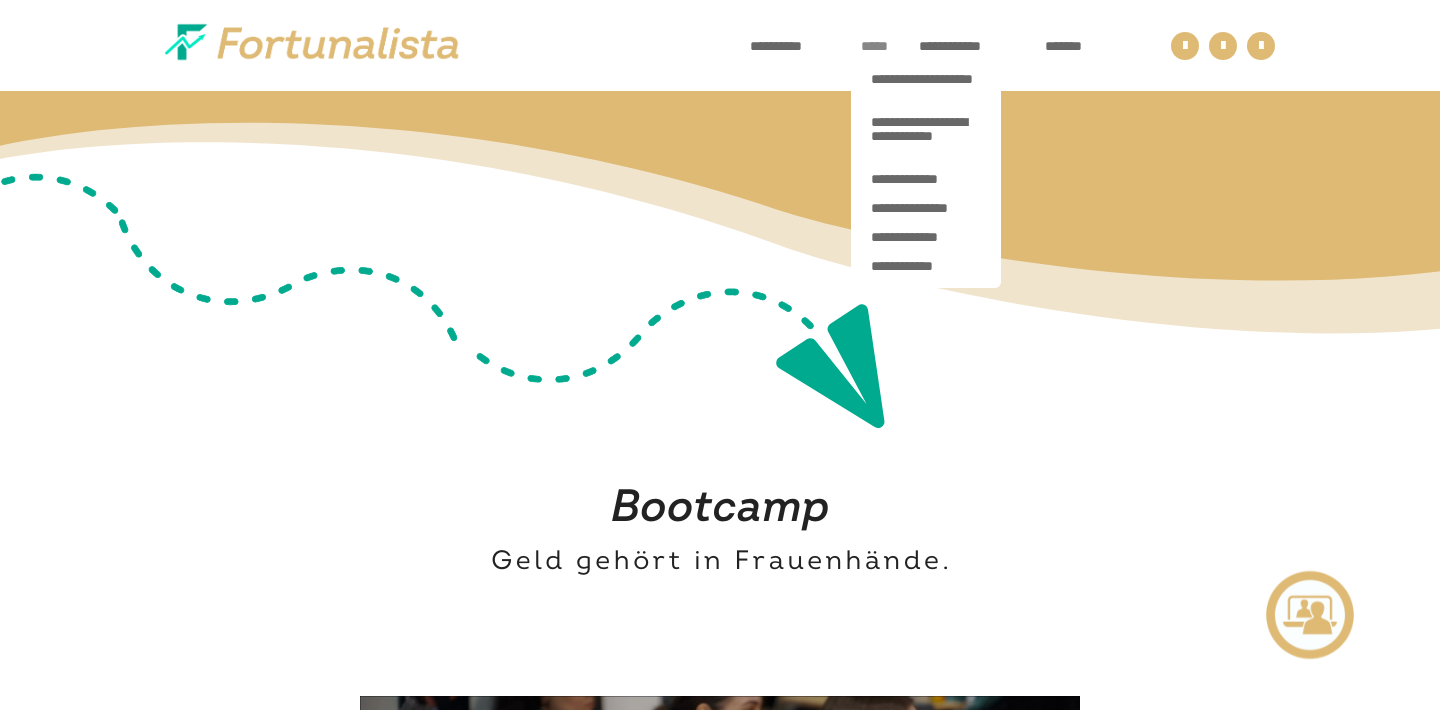 click on "*****" at bounding box center (875, 46) 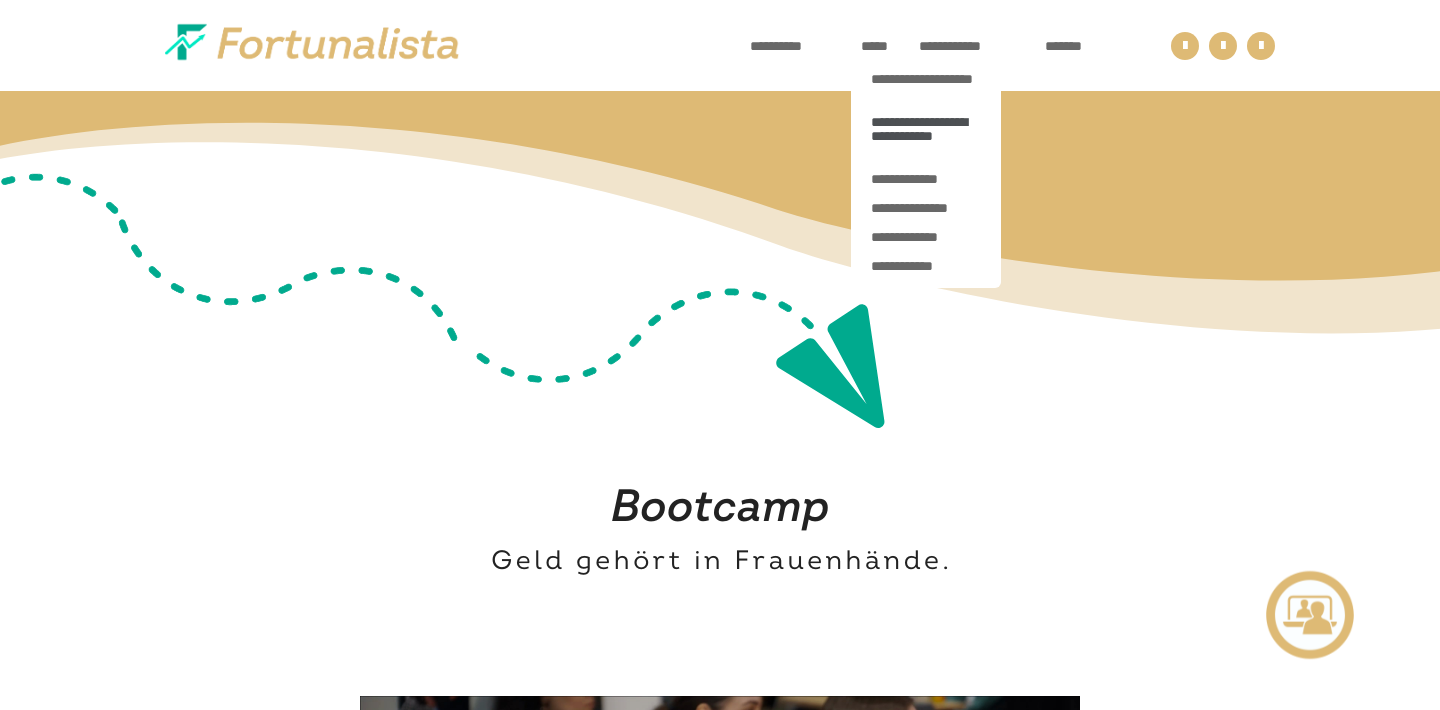 click on "**********" at bounding box center (926, 136) 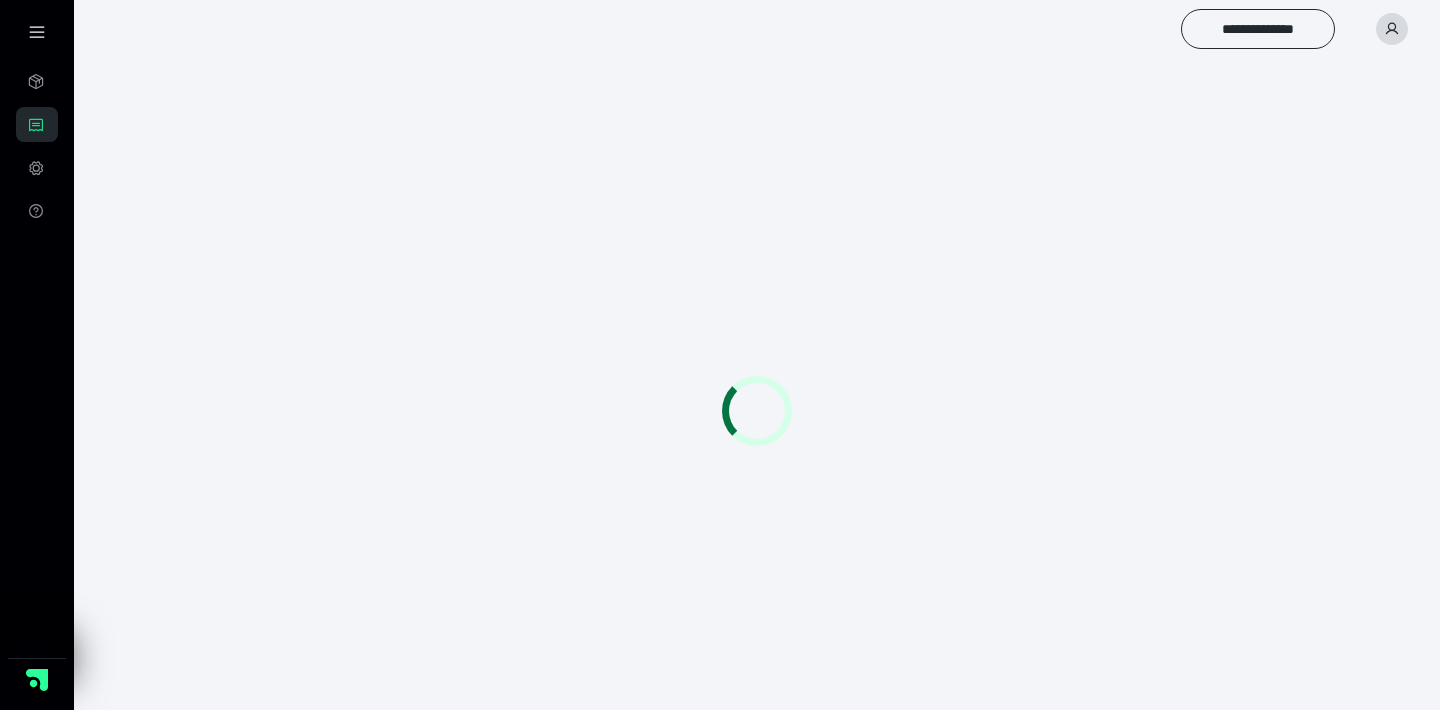 scroll, scrollTop: 0, scrollLeft: 0, axis: both 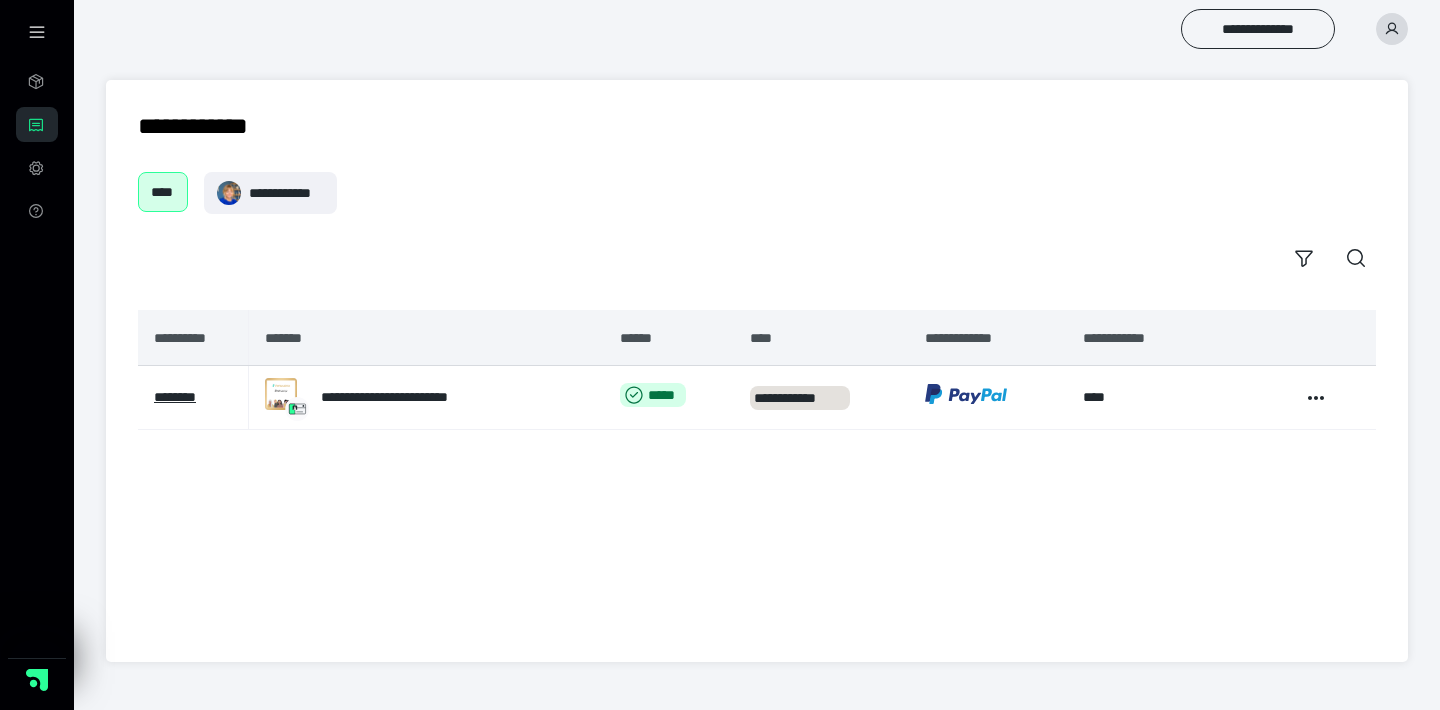click on "****" at bounding box center (163, 192) 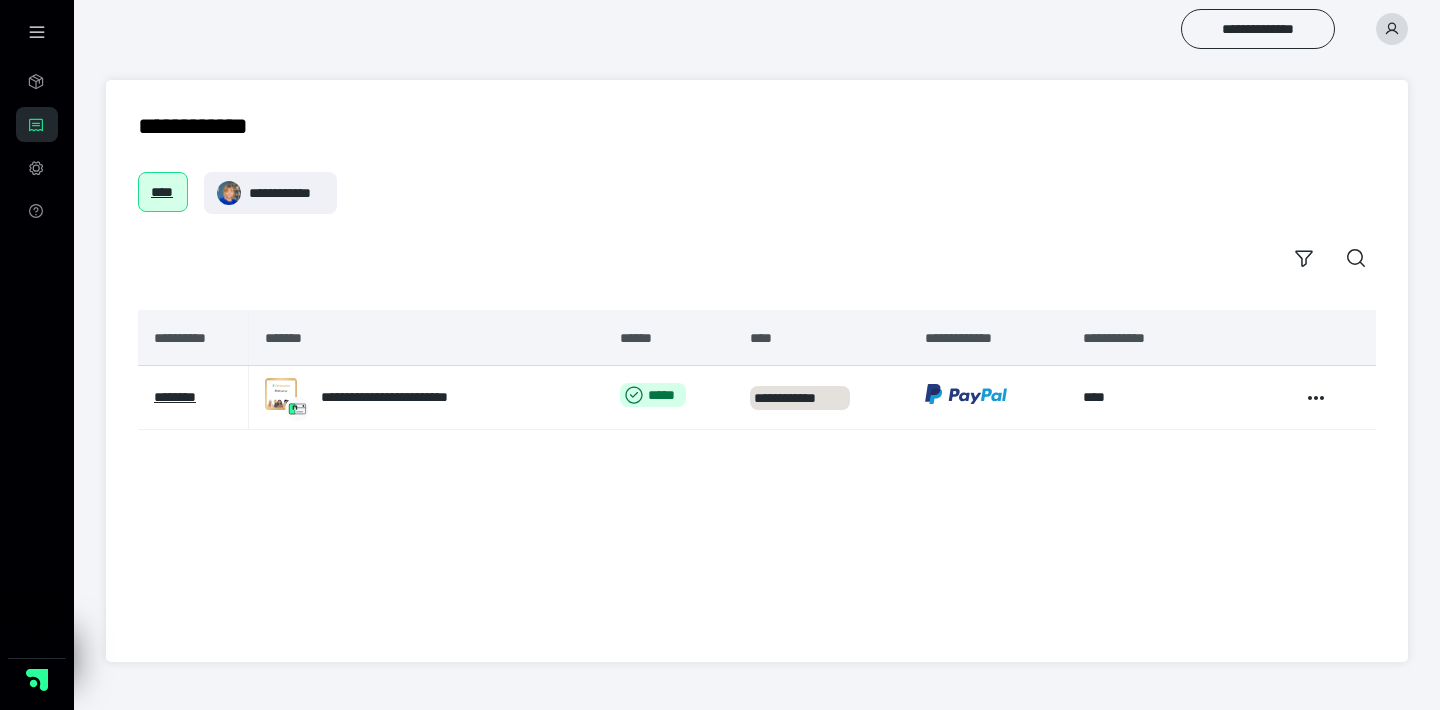 scroll, scrollTop: 0, scrollLeft: 0, axis: both 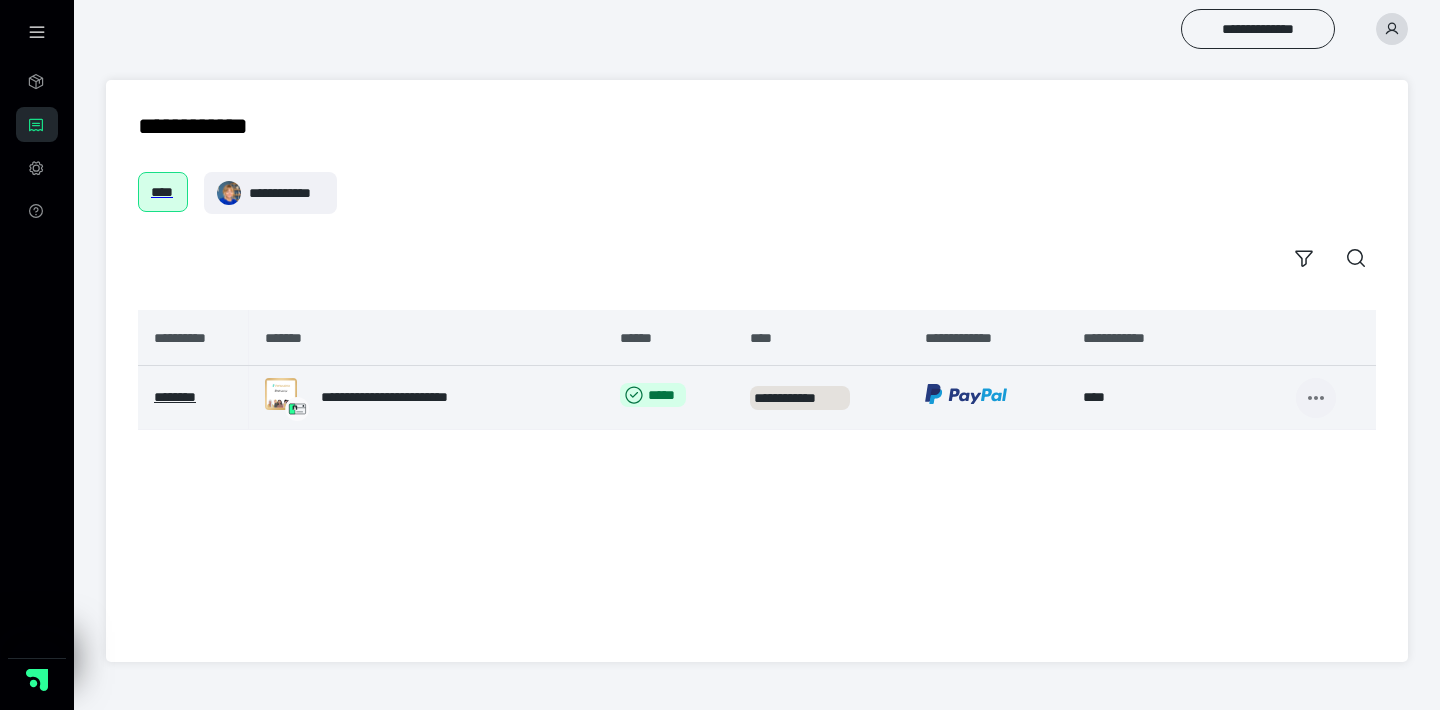 click 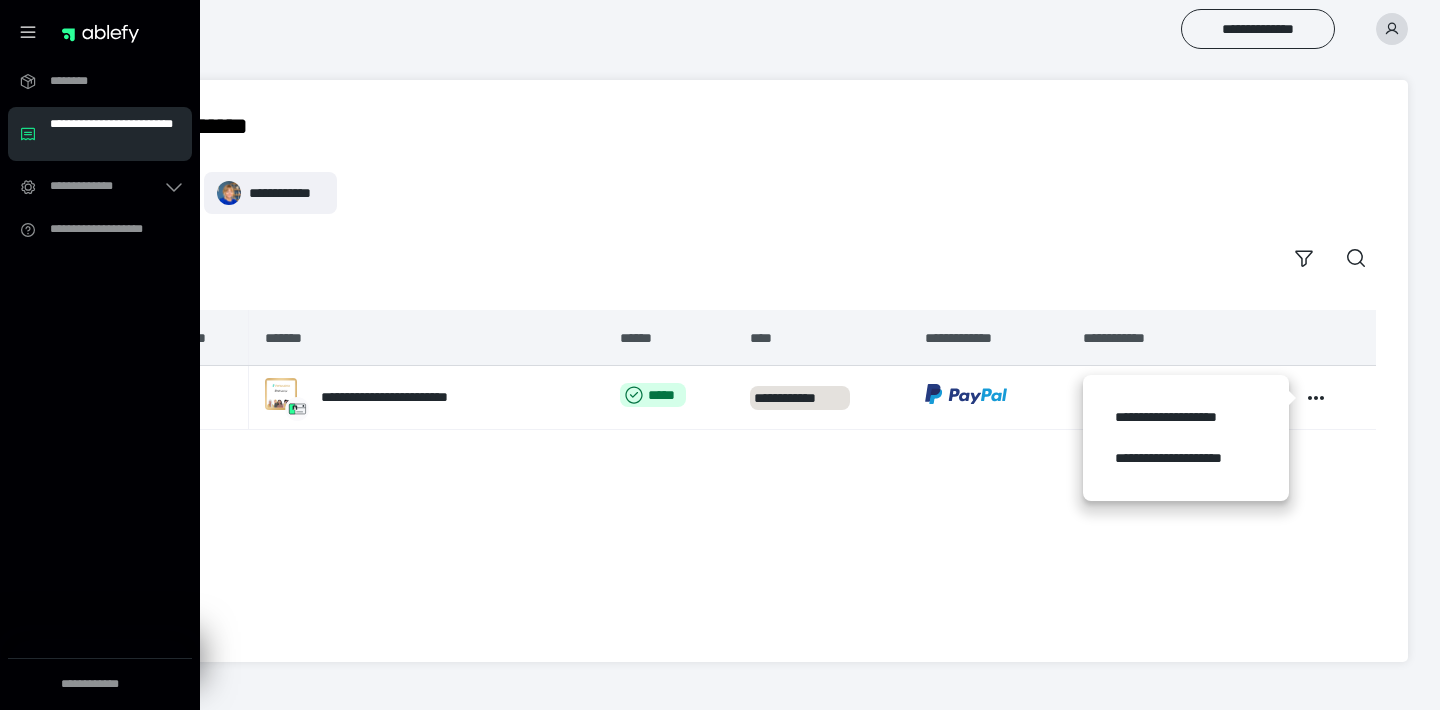 click on "**********" at bounding box center [115, 134] 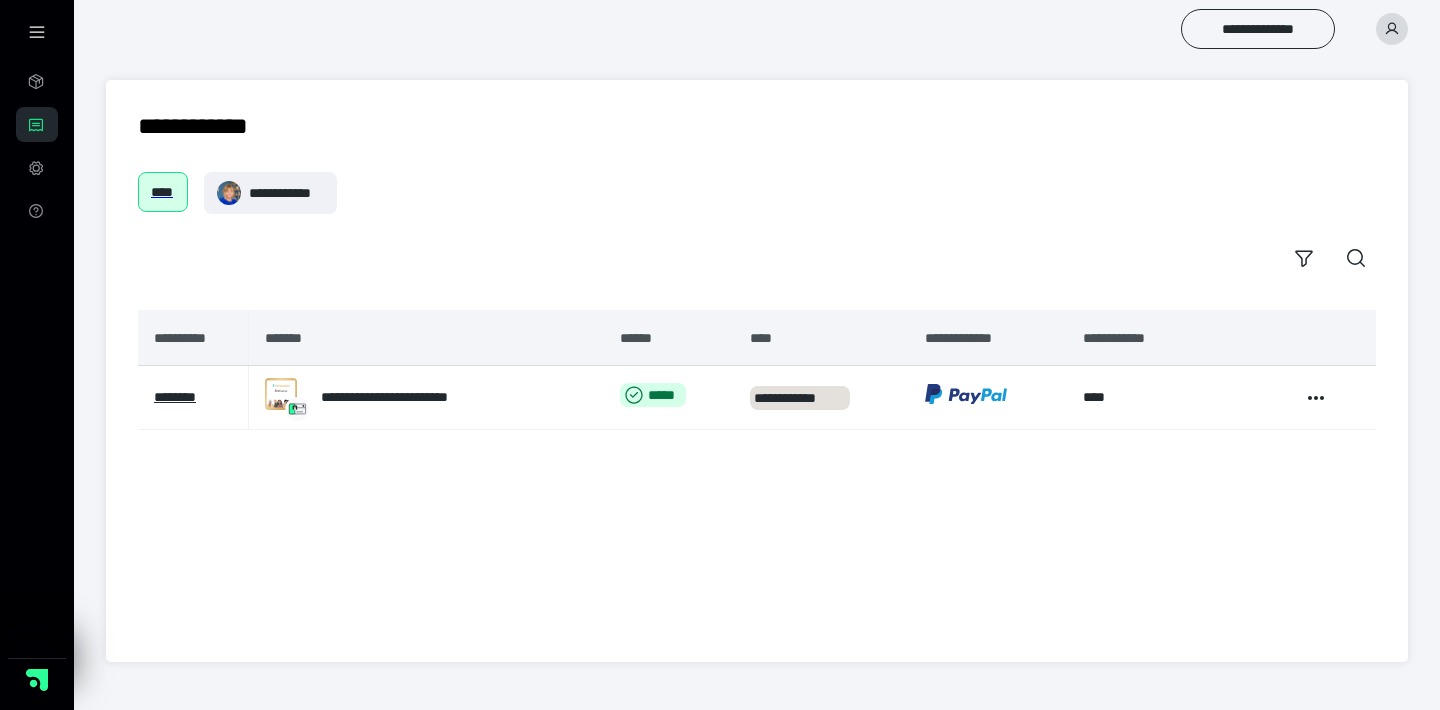 scroll, scrollTop: 0, scrollLeft: 0, axis: both 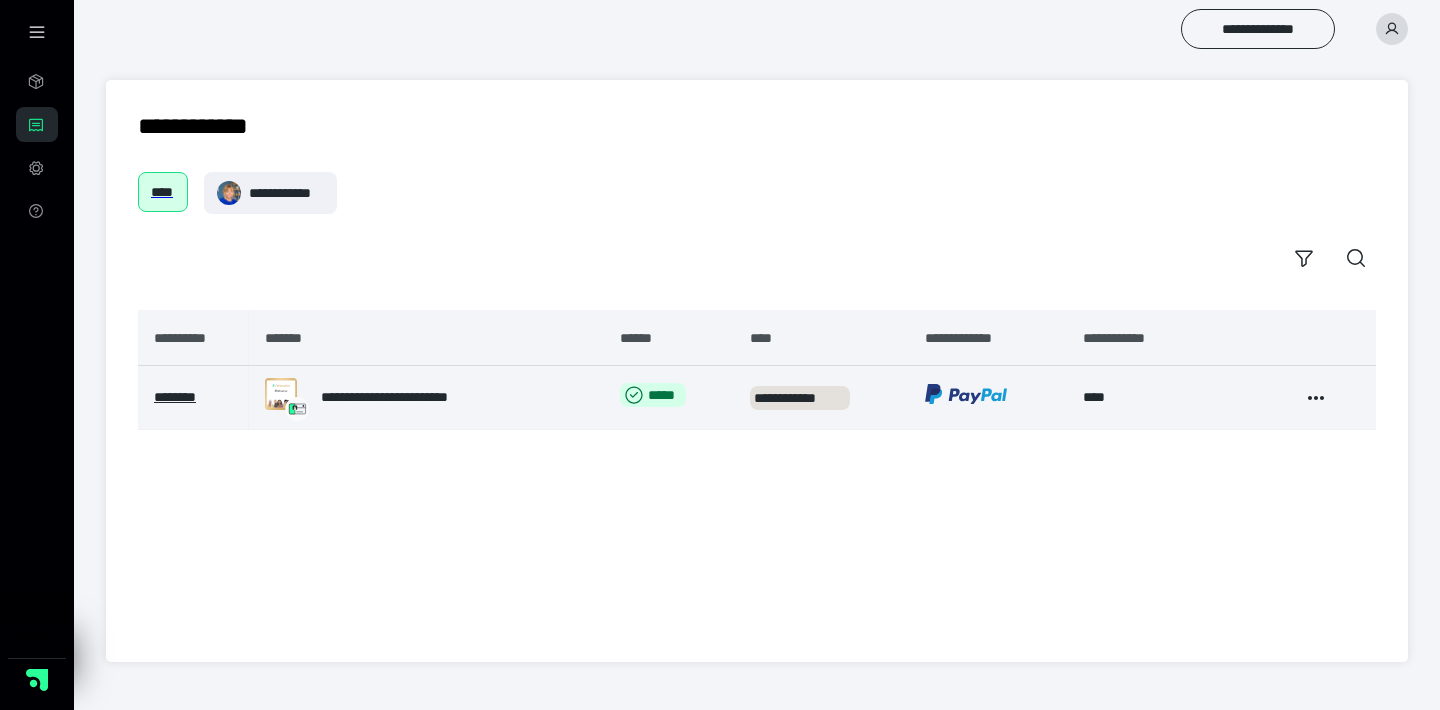 click on "**********" at bounding box center (410, 397) 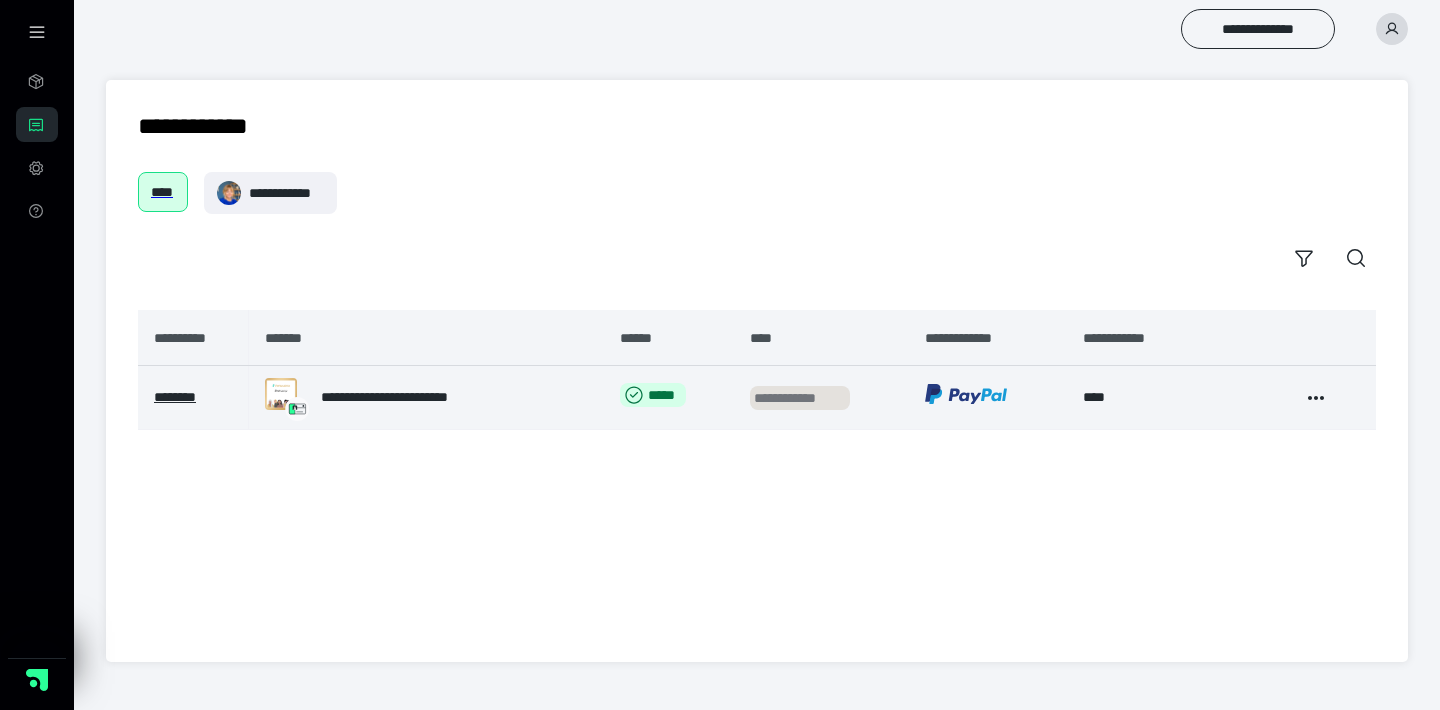 click on "**********" at bounding box center (800, 398) 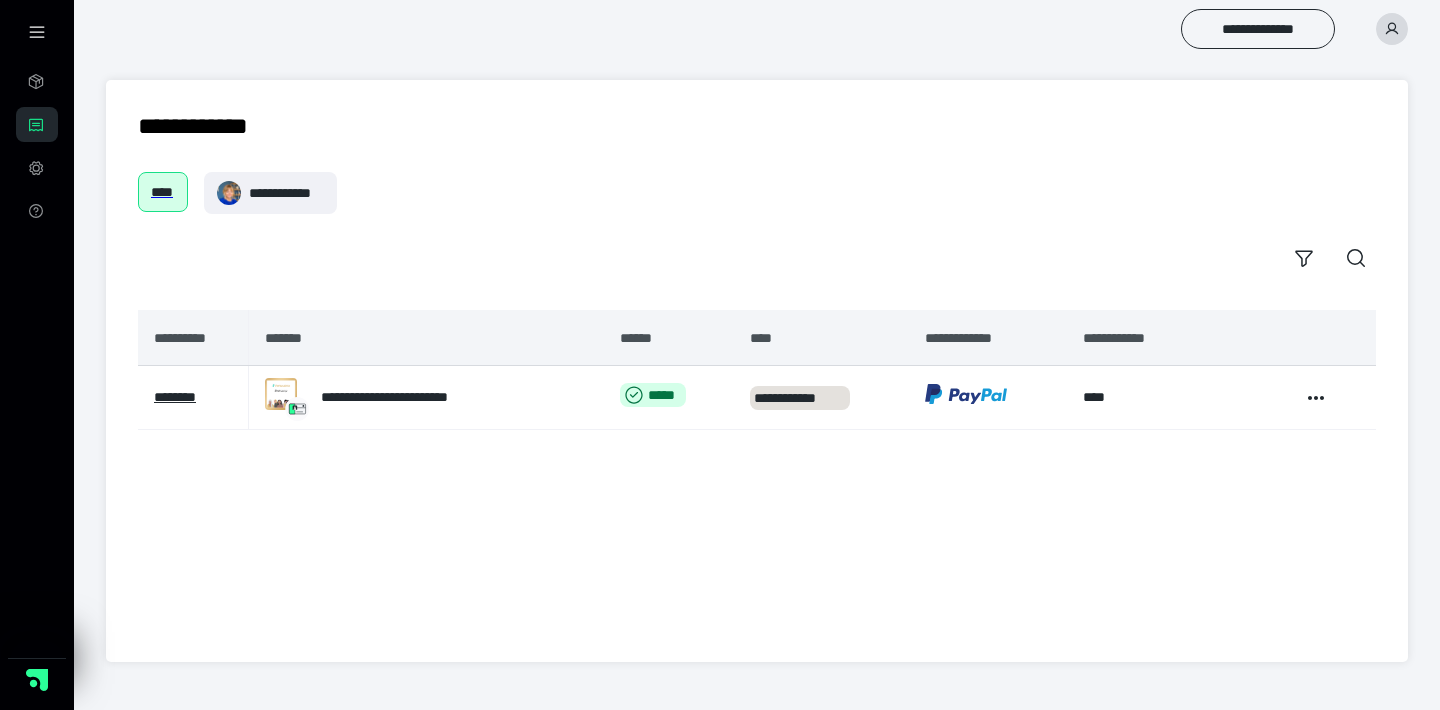click 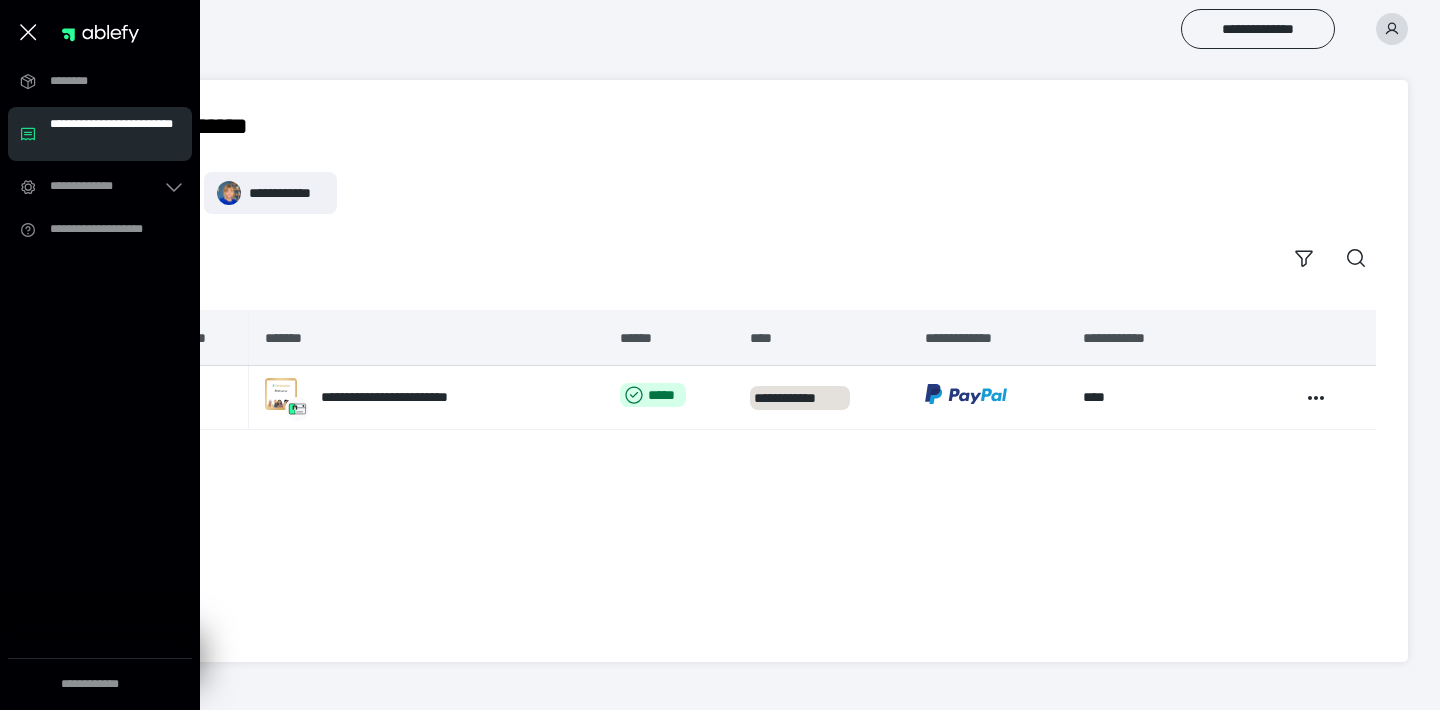 click on "**********" at bounding box center [757, 470] 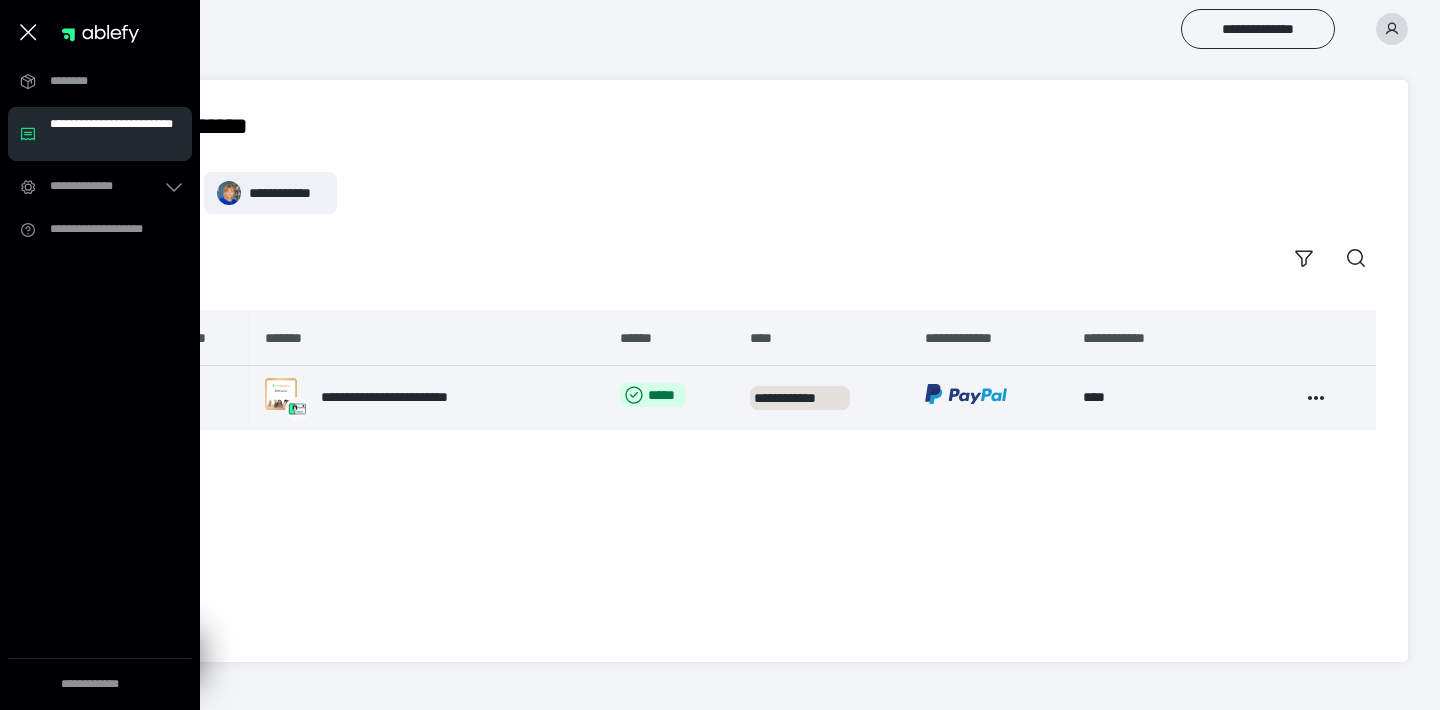 click on "**********" at bounding box center [410, 397] 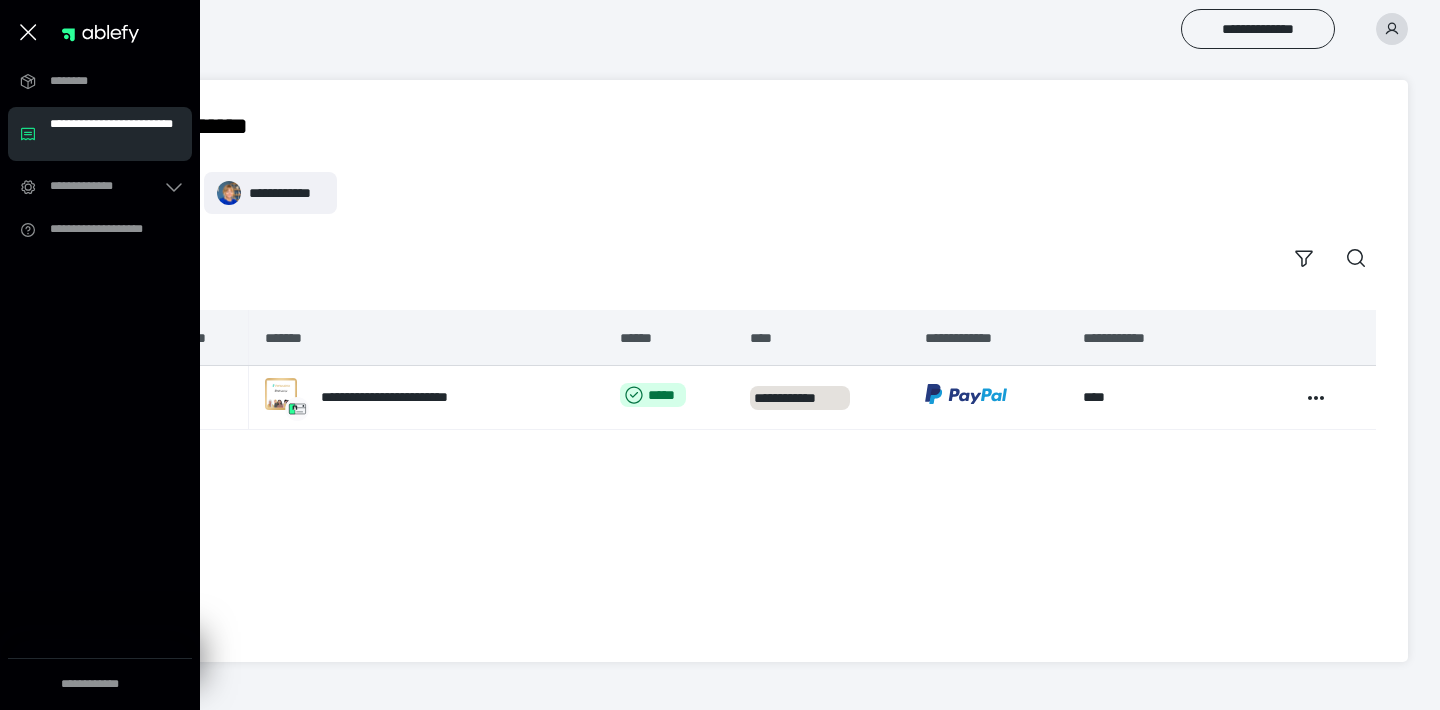 click on "**********" at bounding box center (757, 371) 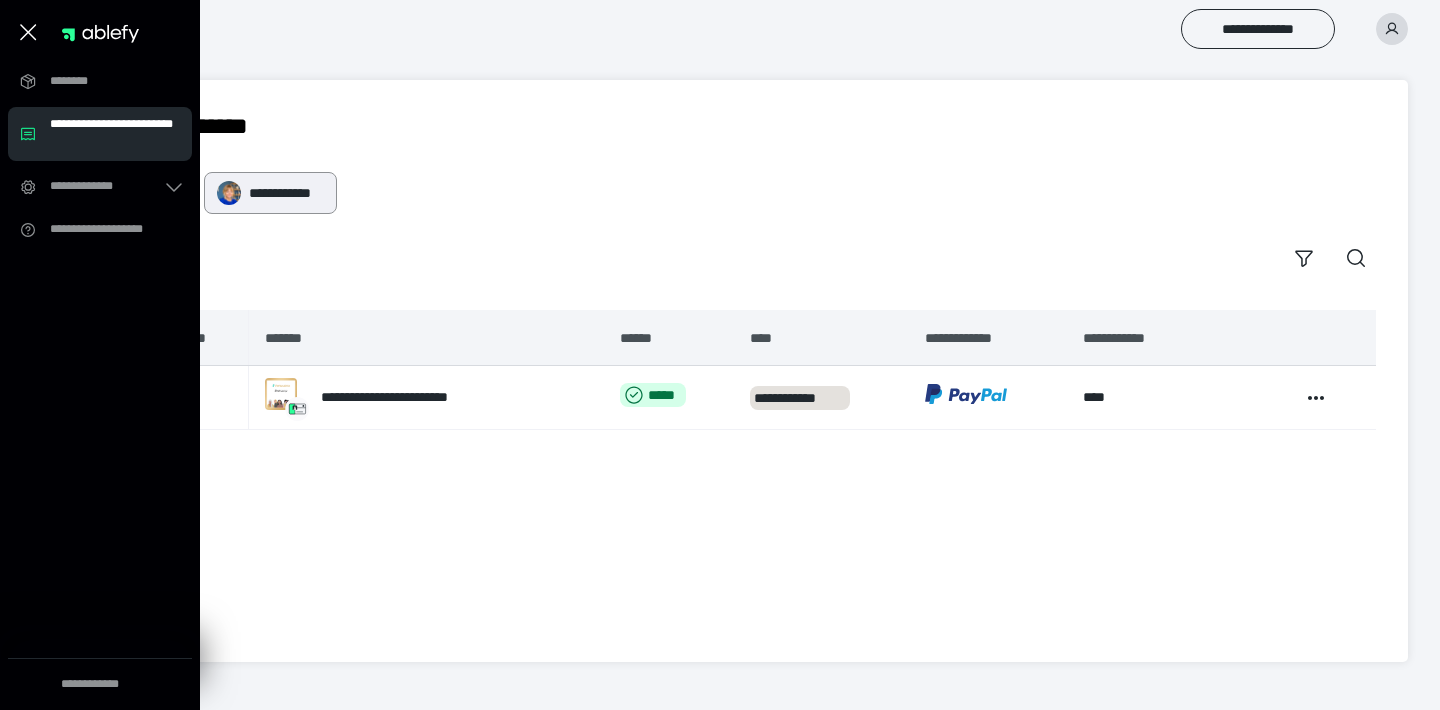 click on "**********" at bounding box center [286, 193] 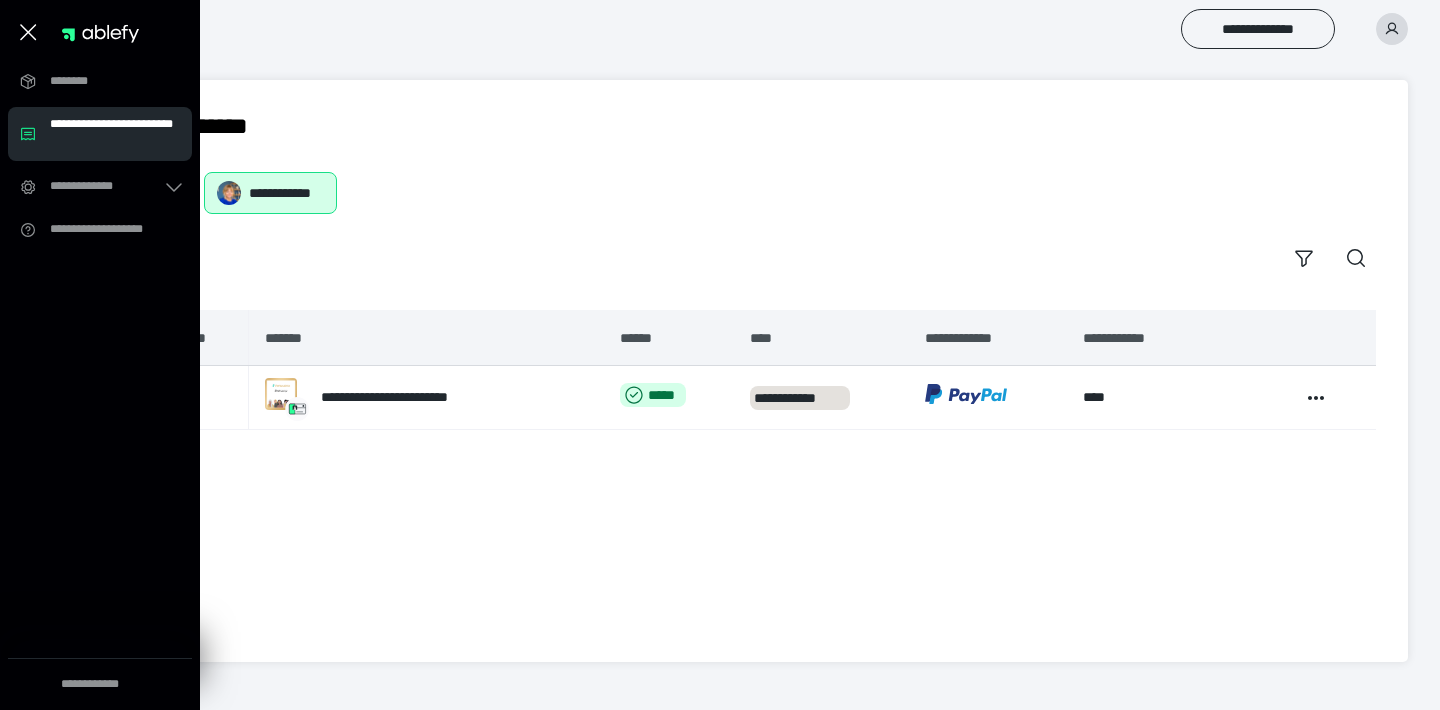 click on "**********" at bounding box center [757, 193] 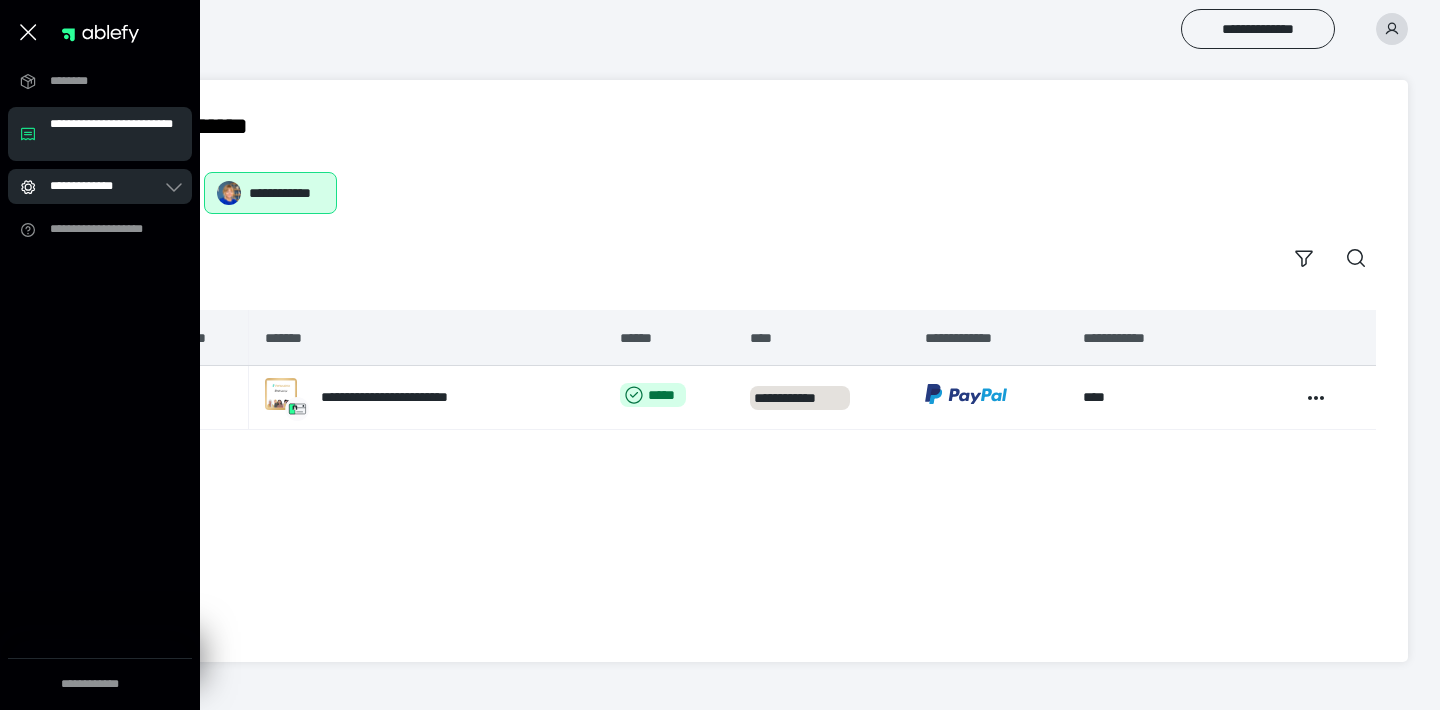 click on "**********" at bounding box center (100, 186) 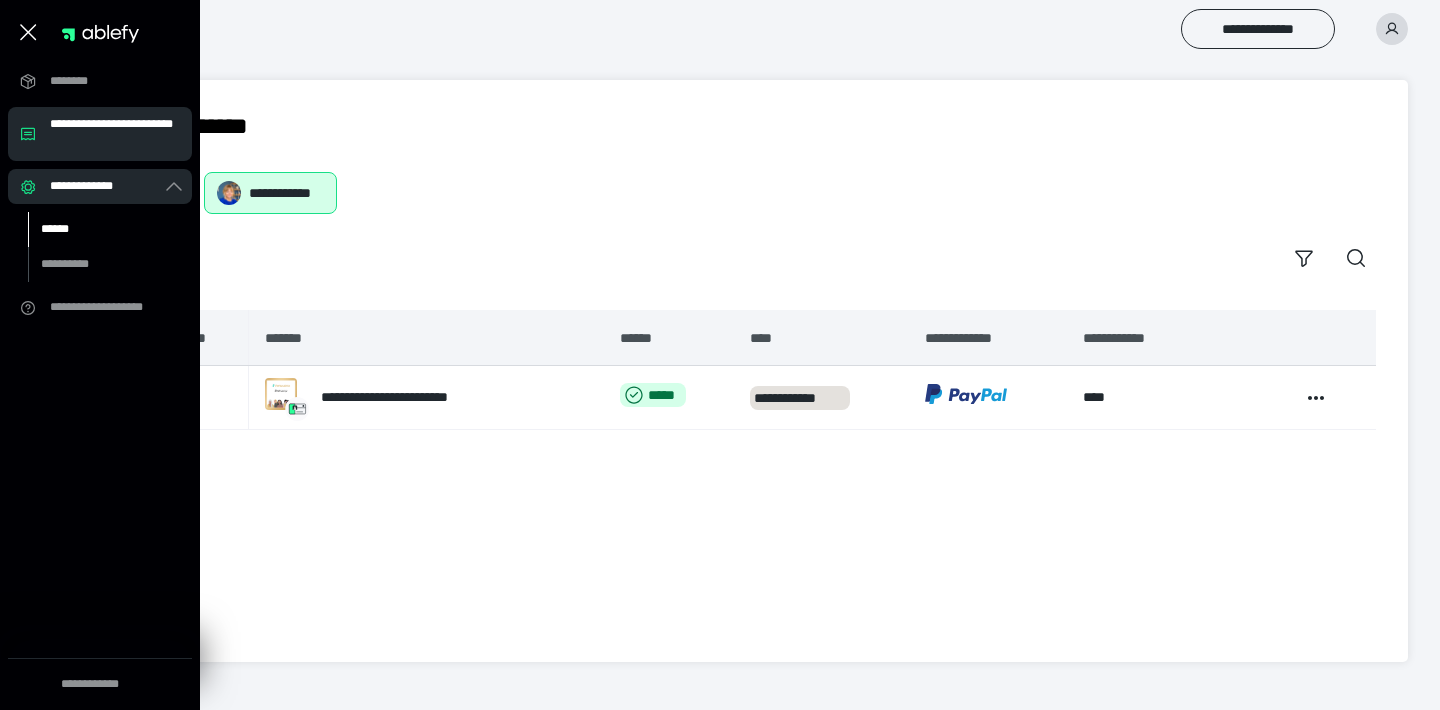 click on "******" at bounding box center [97, 229] 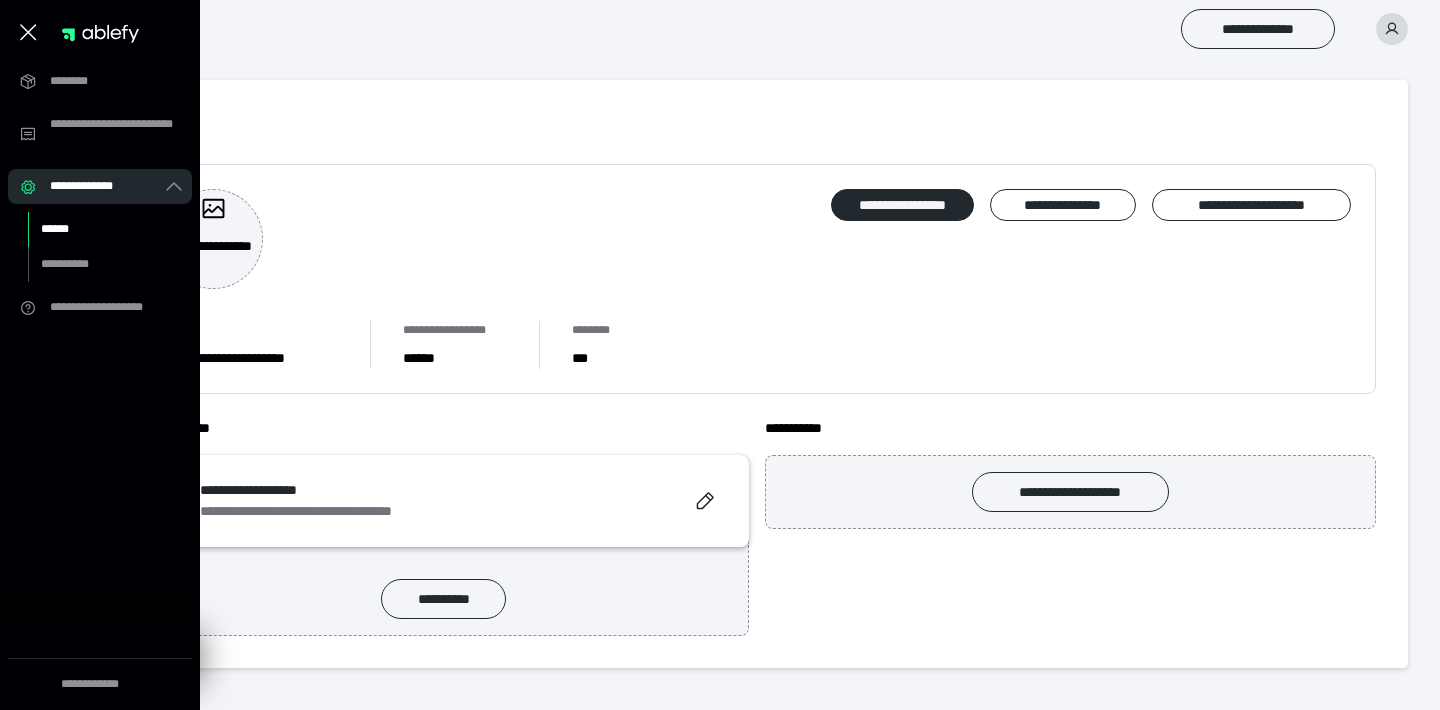 click on "**********" at bounding box center [757, 279] 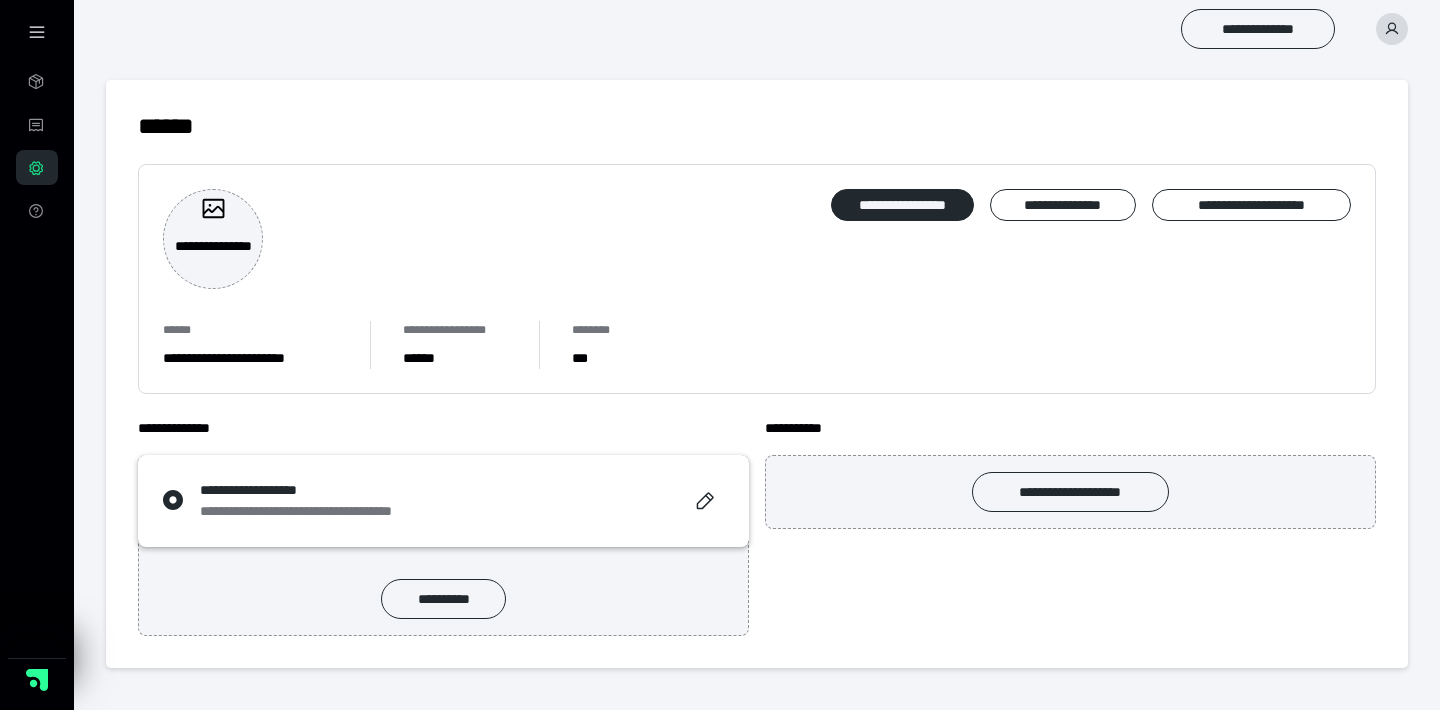 click 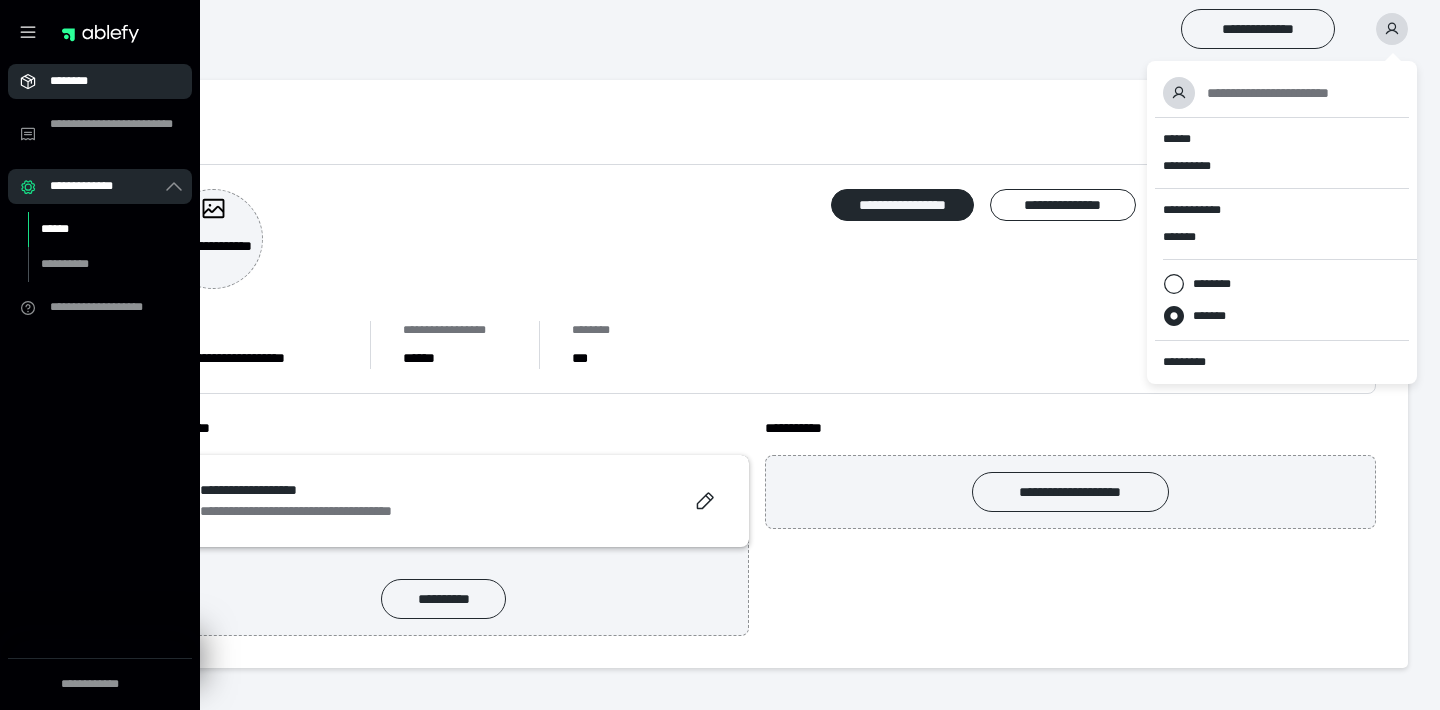 click on "********" at bounding box center (100, 81) 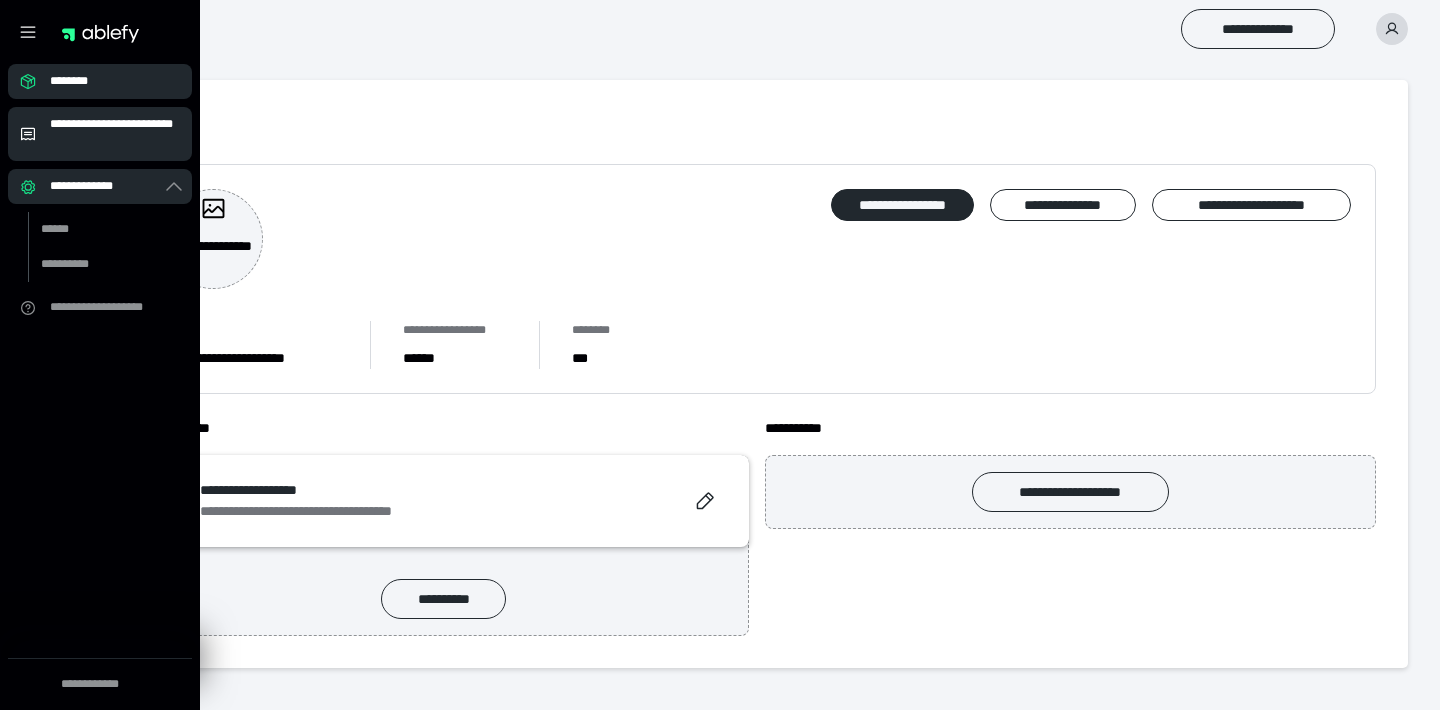 click on "**********" at bounding box center (115, 134) 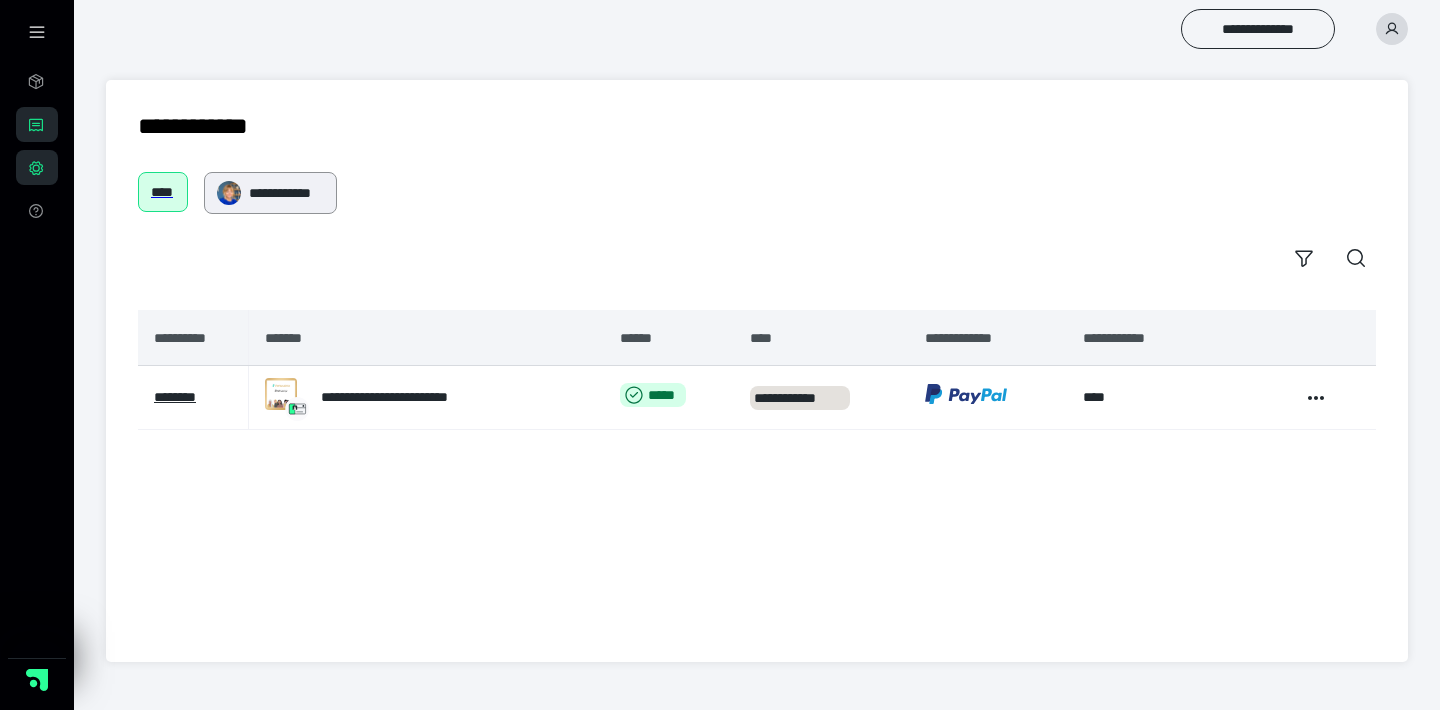 click on "**********" at bounding box center [286, 193] 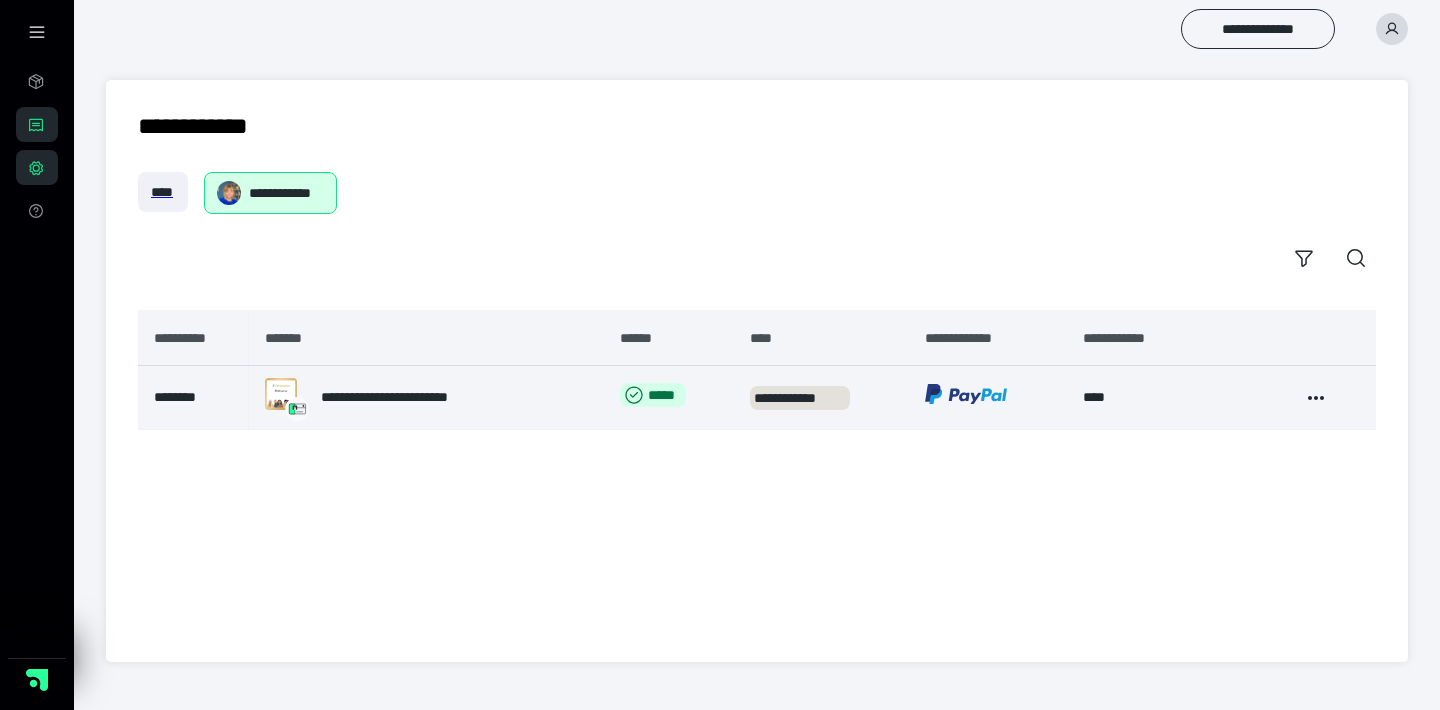 click on "********" at bounding box center (175, 397) 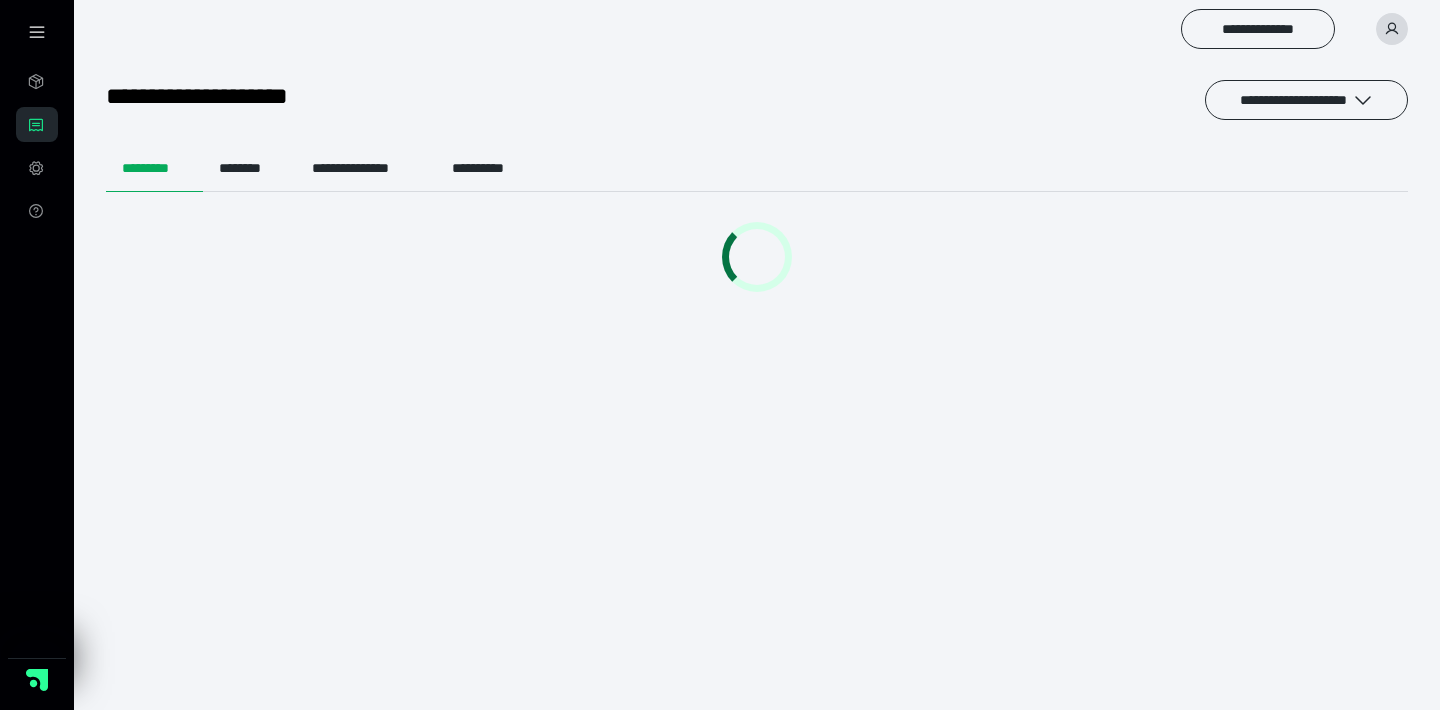 scroll, scrollTop: 0, scrollLeft: 0, axis: both 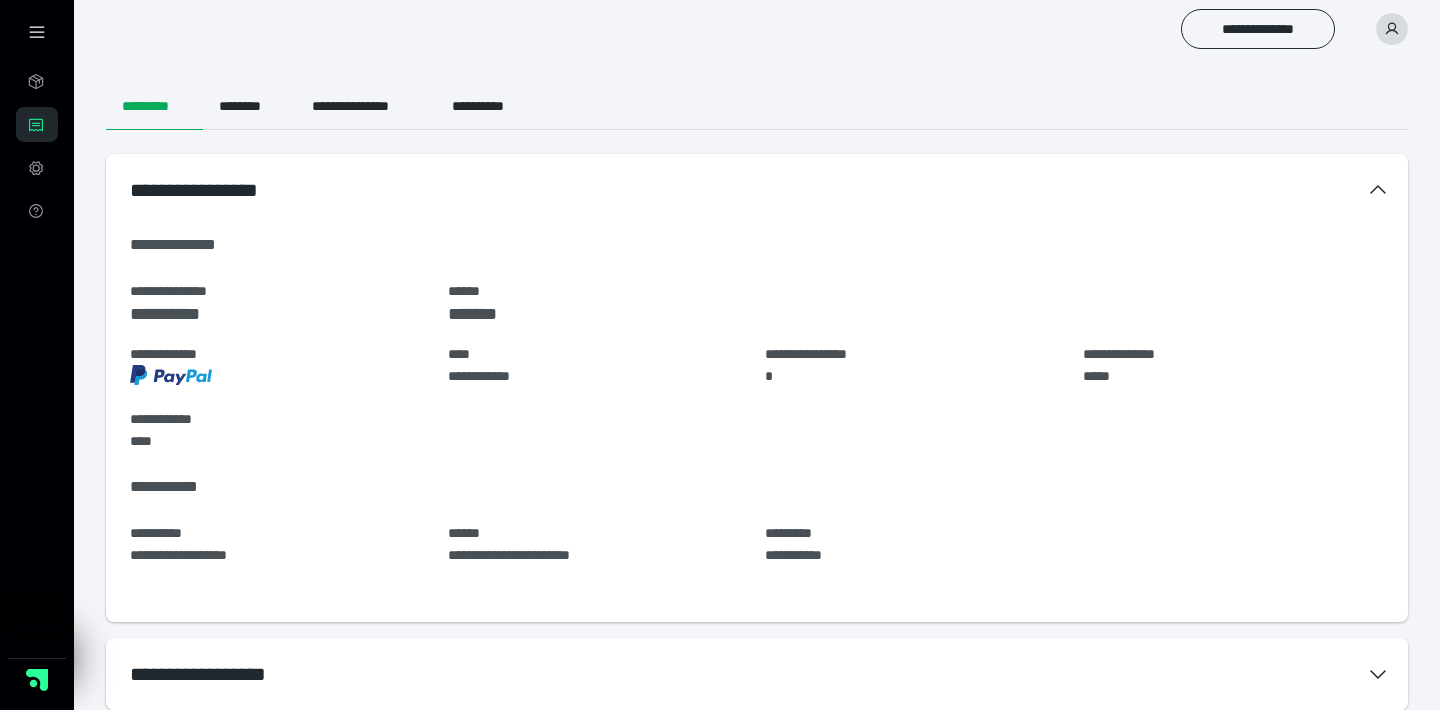 click 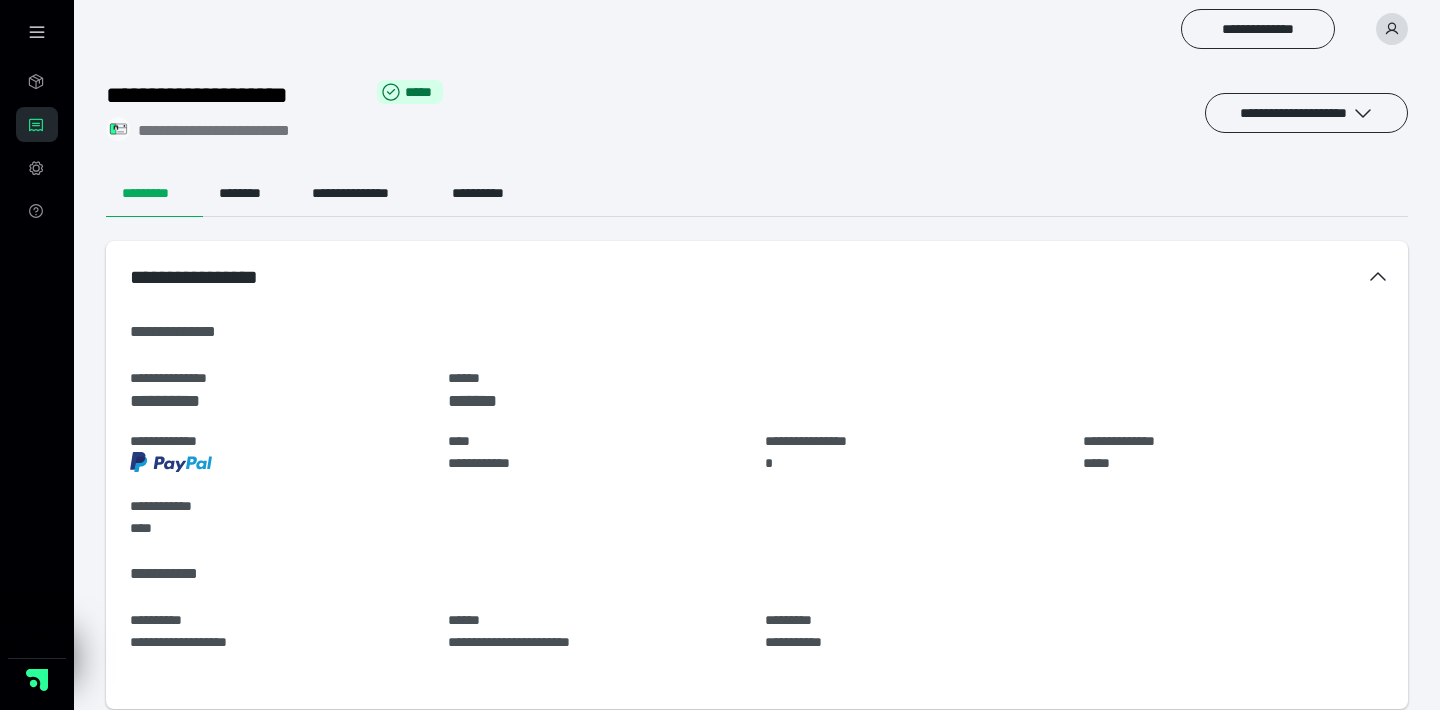 scroll, scrollTop: 0, scrollLeft: 0, axis: both 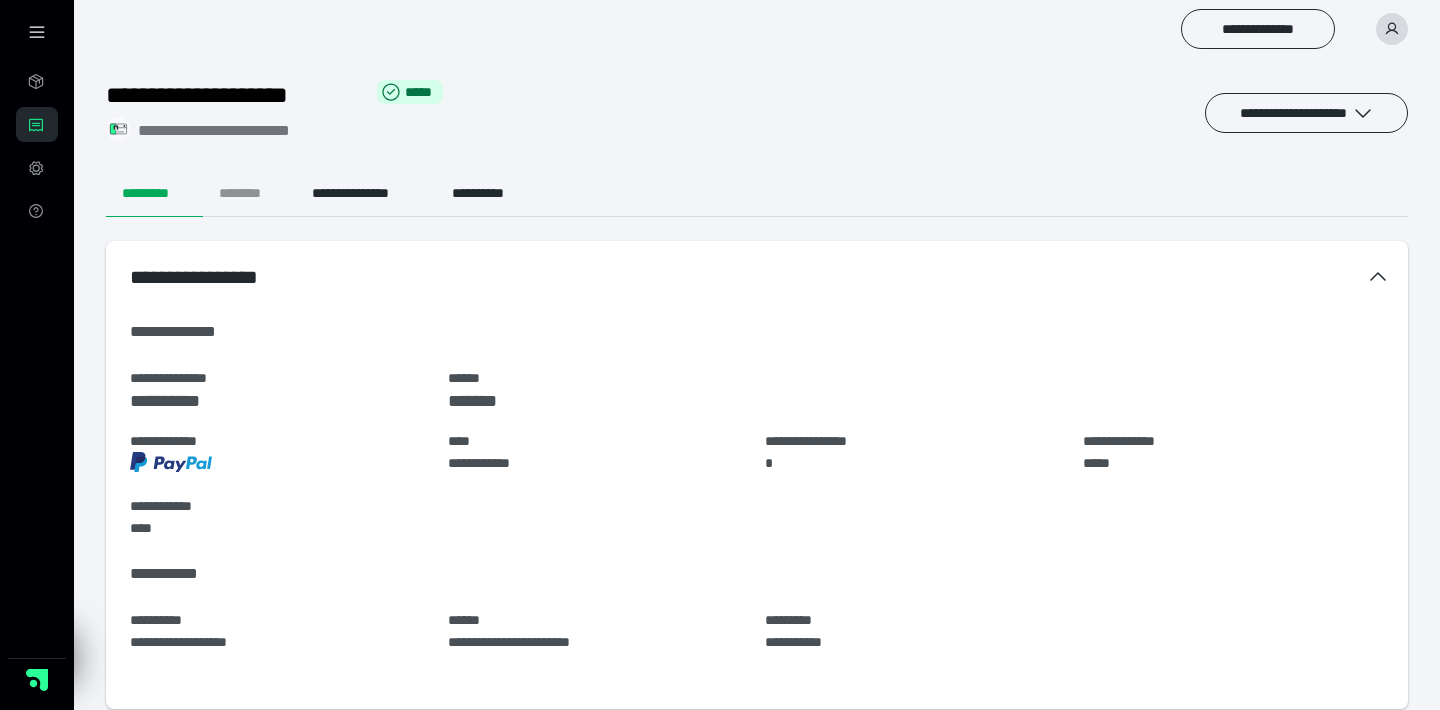 click on "********" at bounding box center (249, 193) 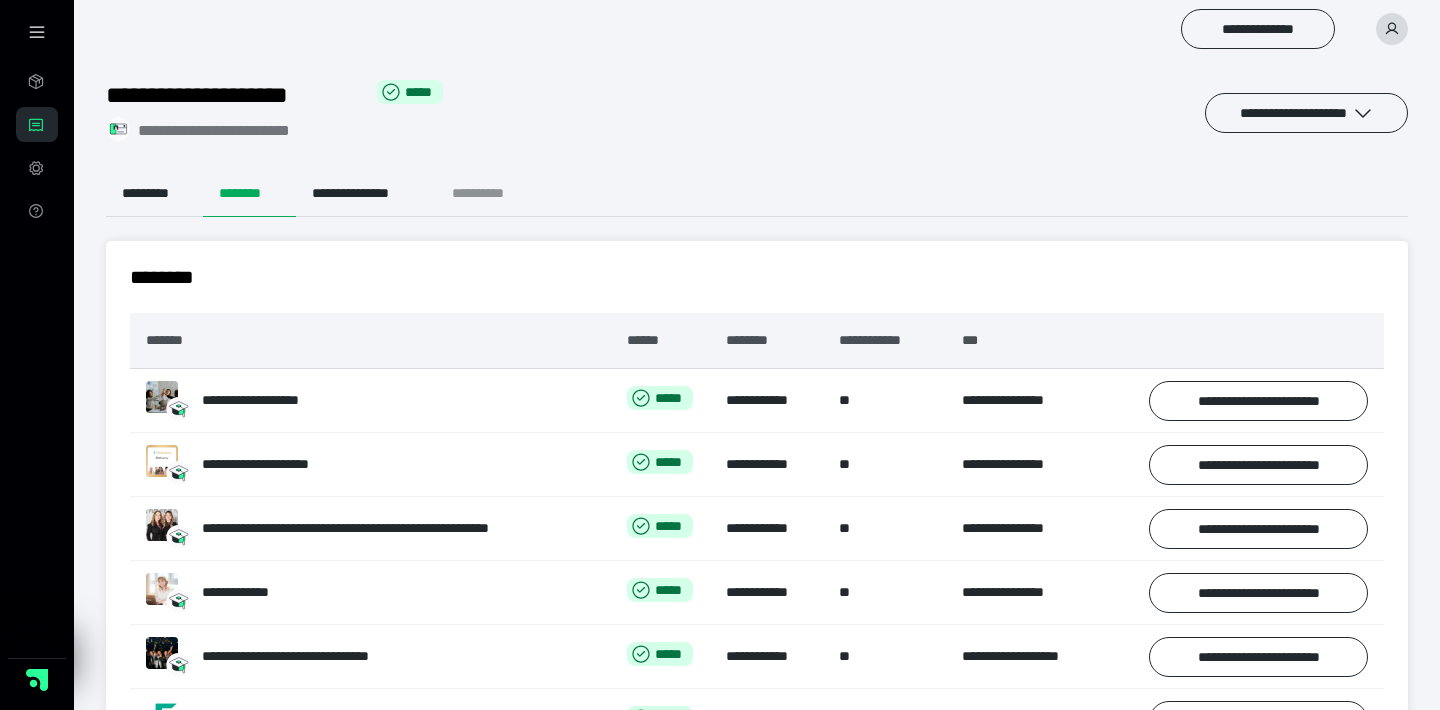click on "**********" at bounding box center (494, 193) 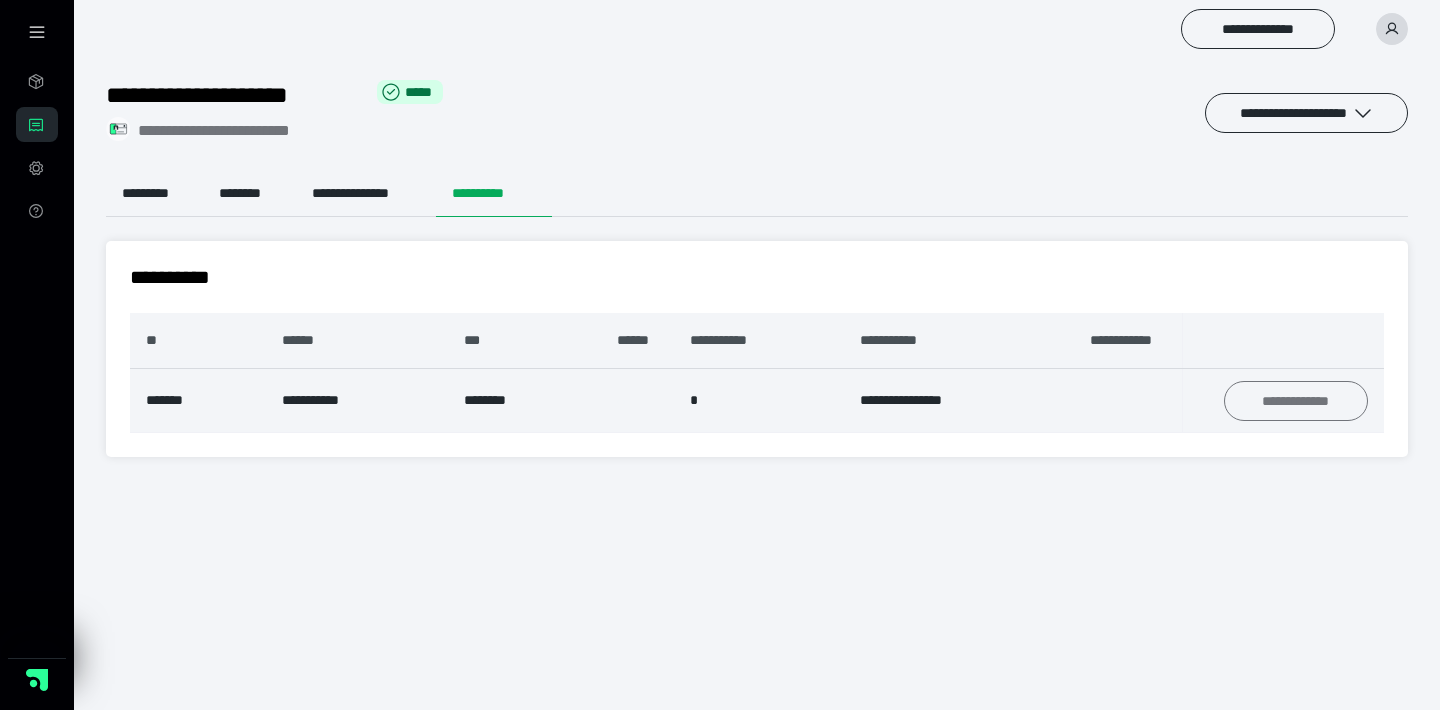 click on "**********" at bounding box center [1296, 401] 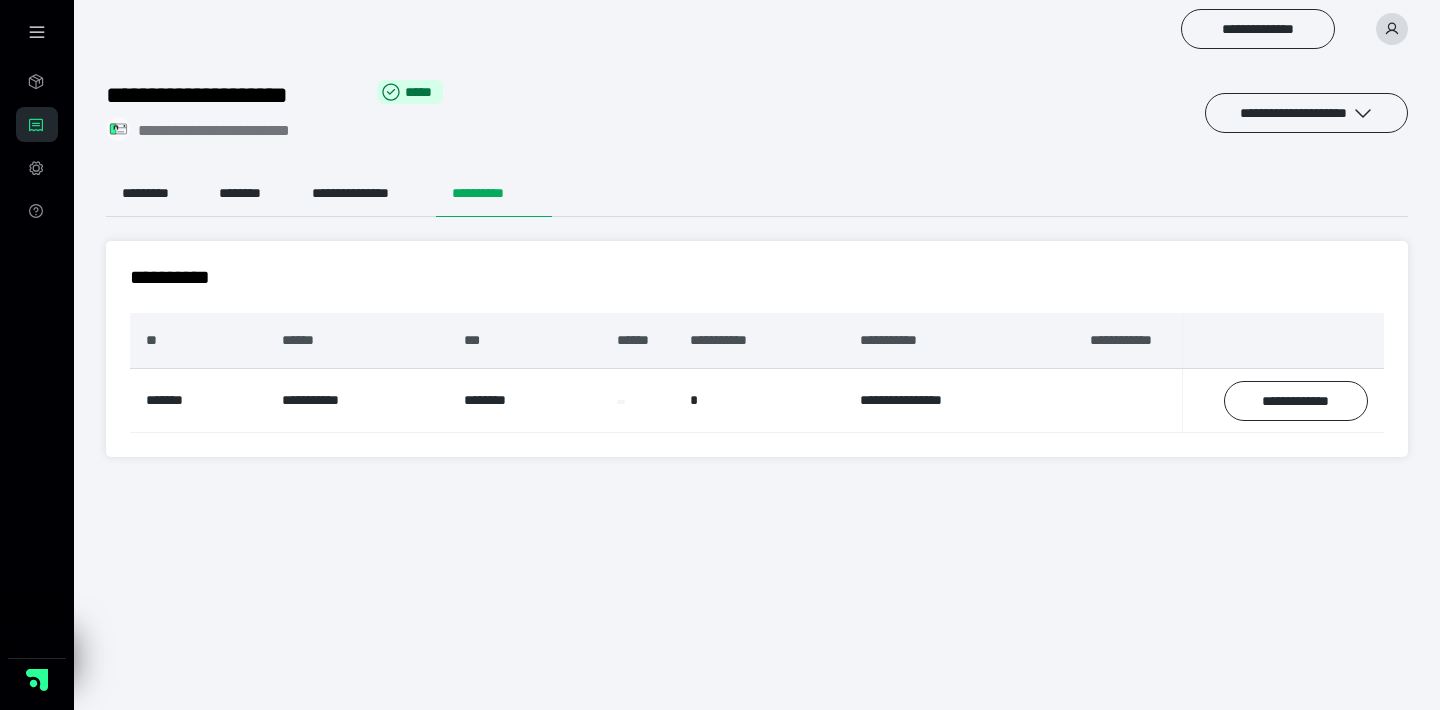 click at bounding box center [37, 32] 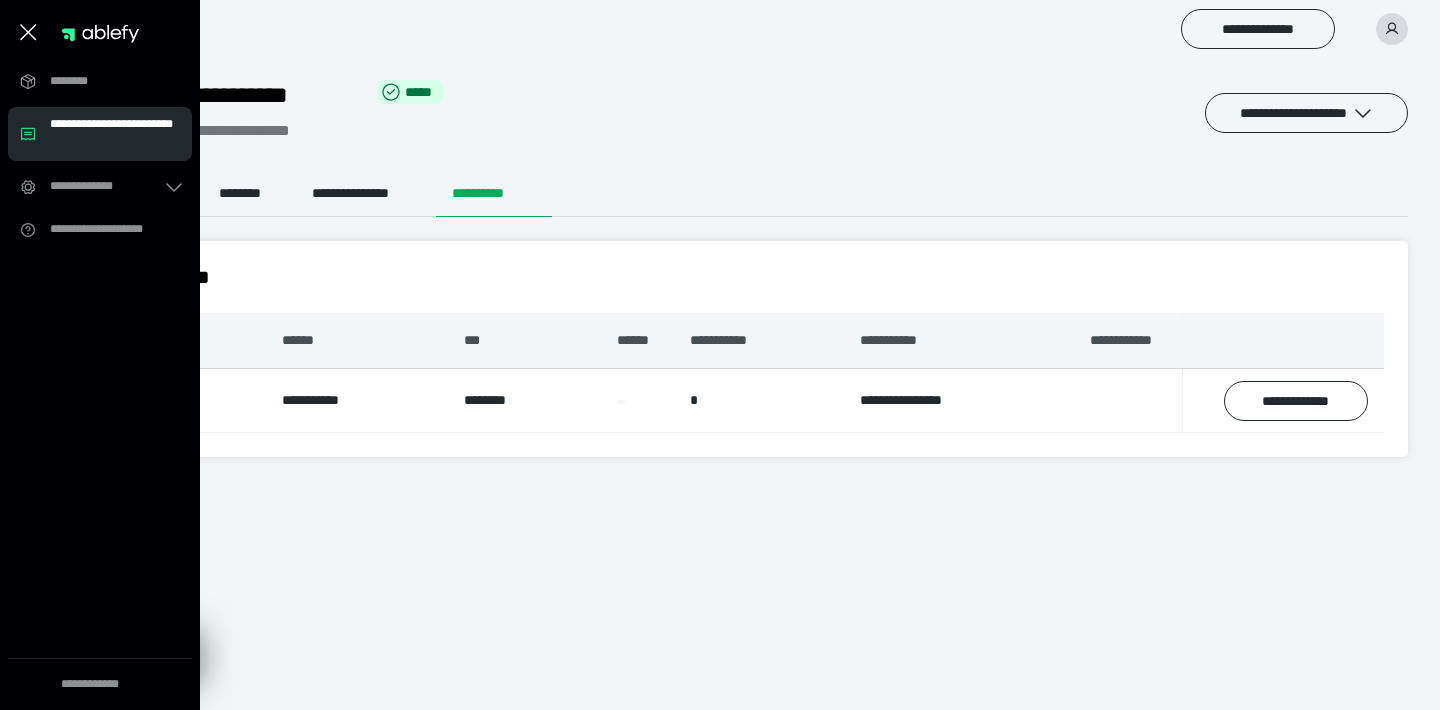 click 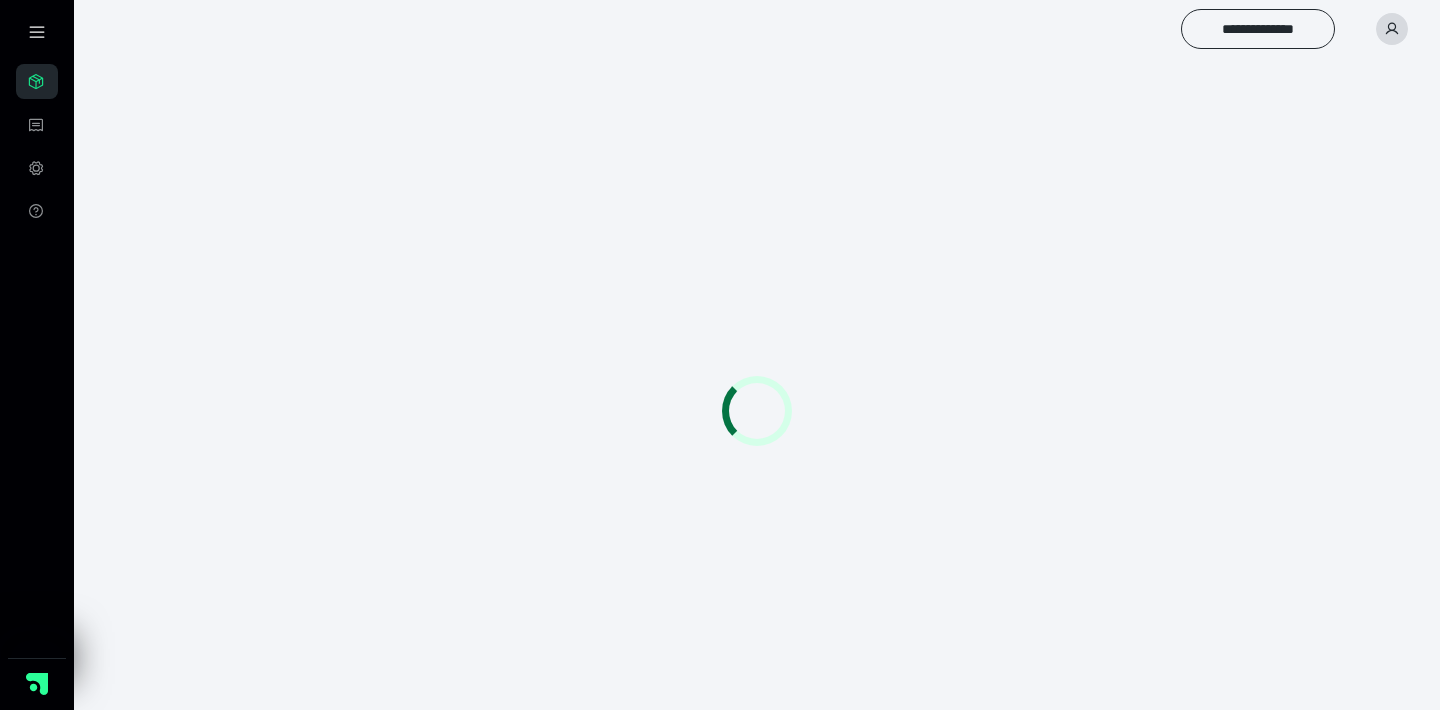 scroll, scrollTop: 0, scrollLeft: 0, axis: both 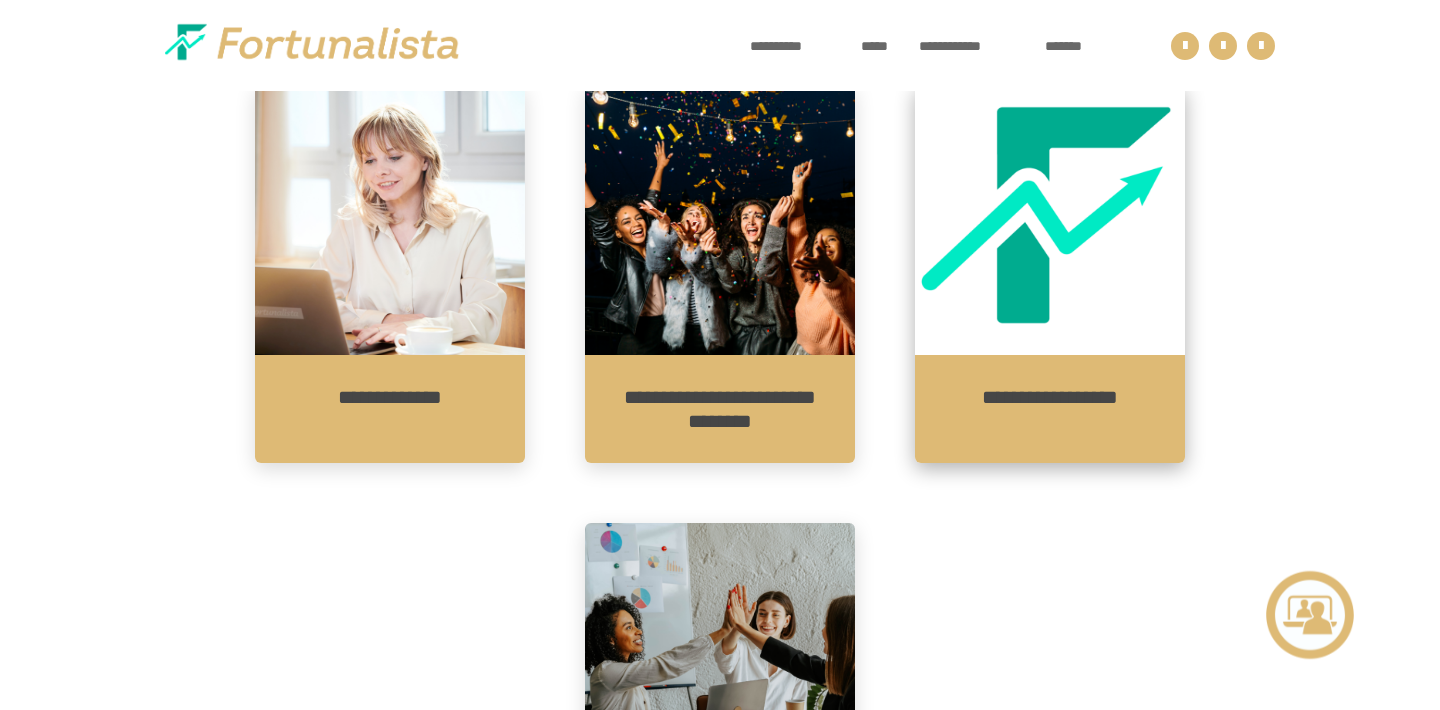click on "**********" at bounding box center [1050, 409] 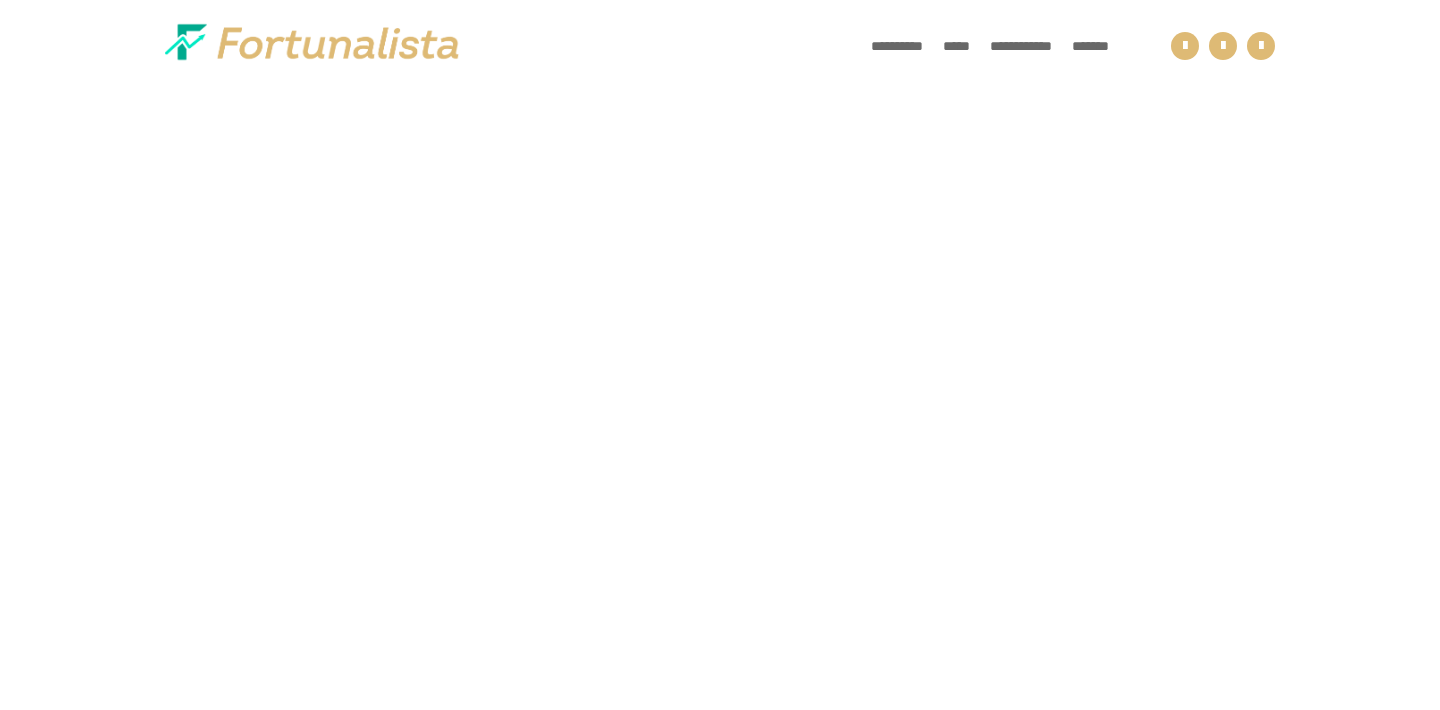 scroll, scrollTop: 0, scrollLeft: 0, axis: both 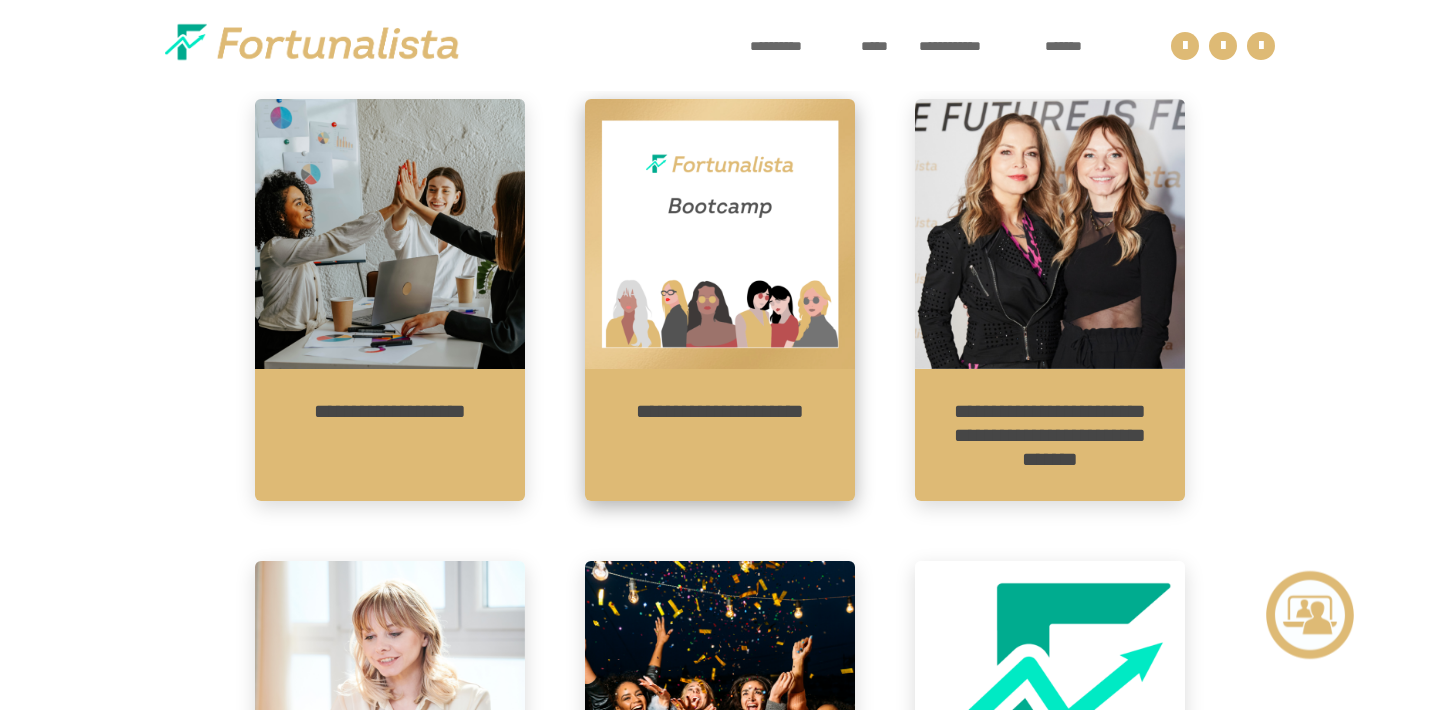 click on "**********" at bounding box center [720, 435] 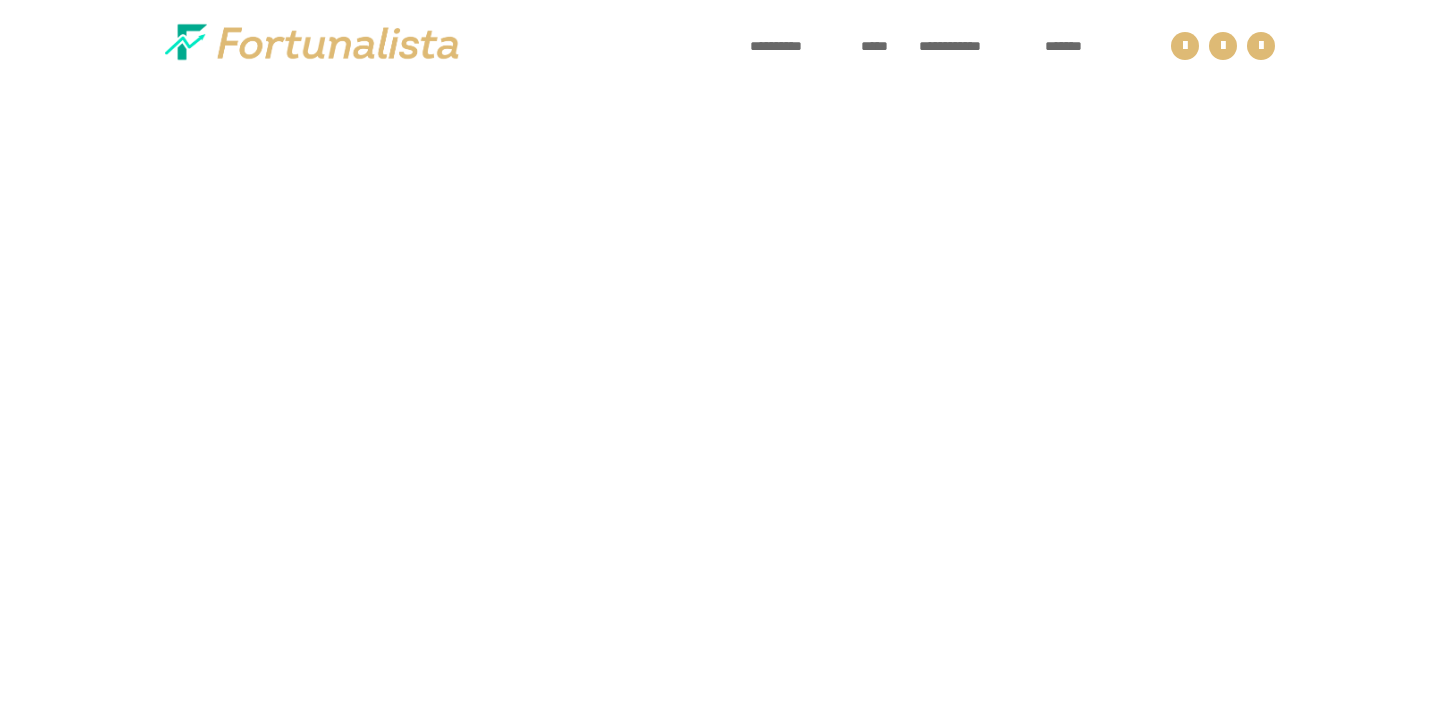 scroll, scrollTop: 56, scrollLeft: 0, axis: vertical 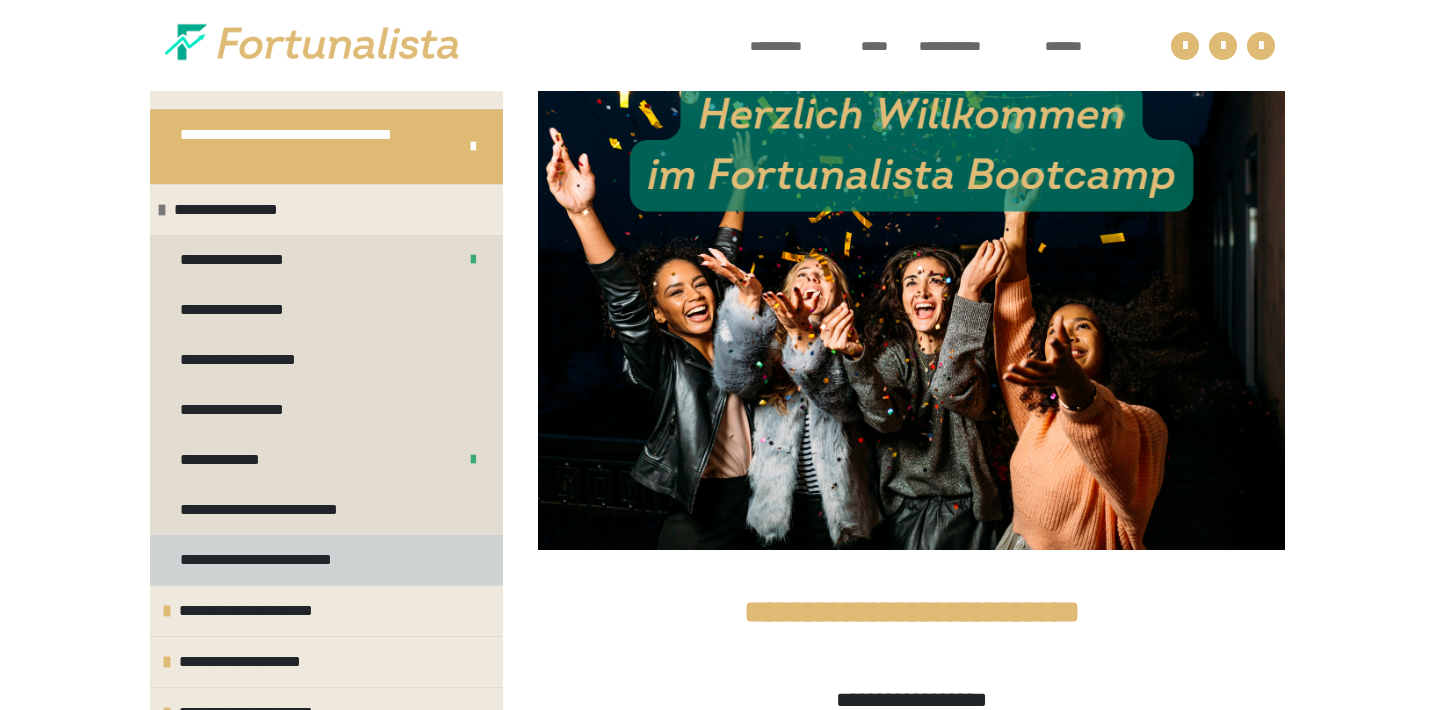click on "**********" at bounding box center [275, 560] 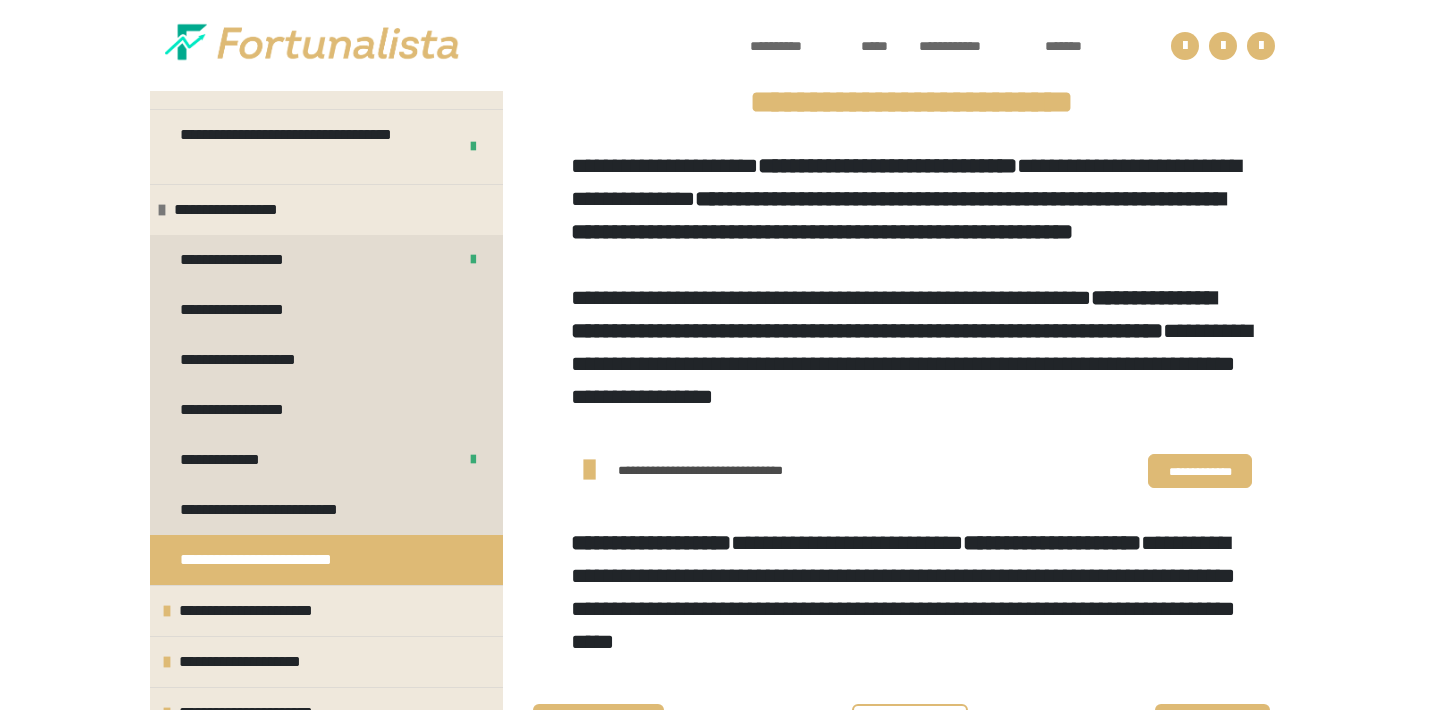 click on "**********" at bounding box center [1200, 471] 